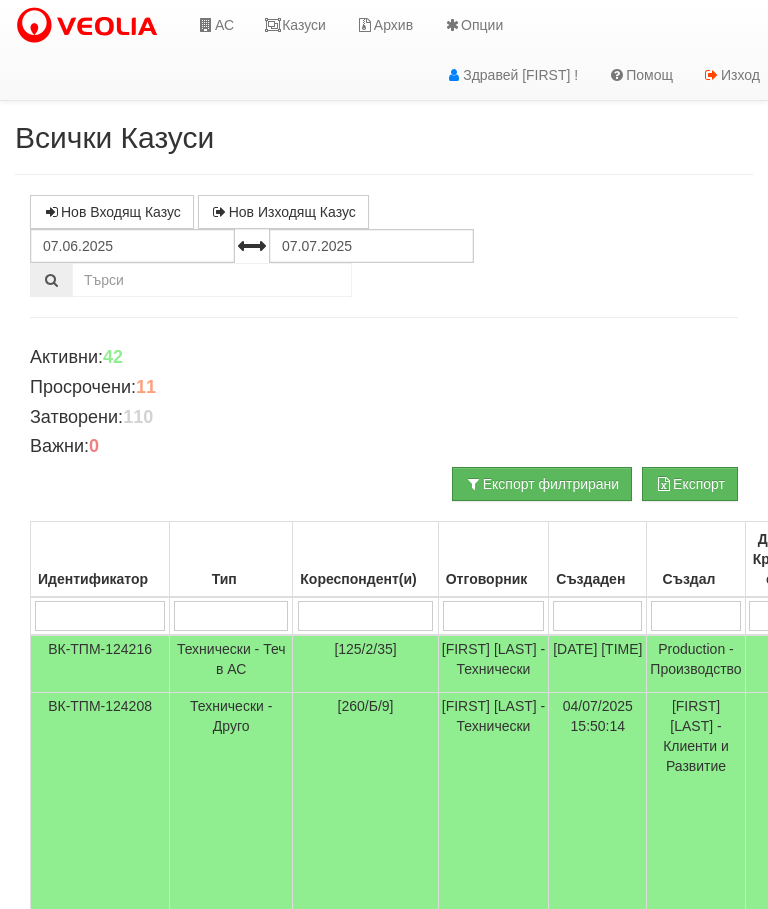 scroll, scrollTop: 0, scrollLeft: 65, axis: horizontal 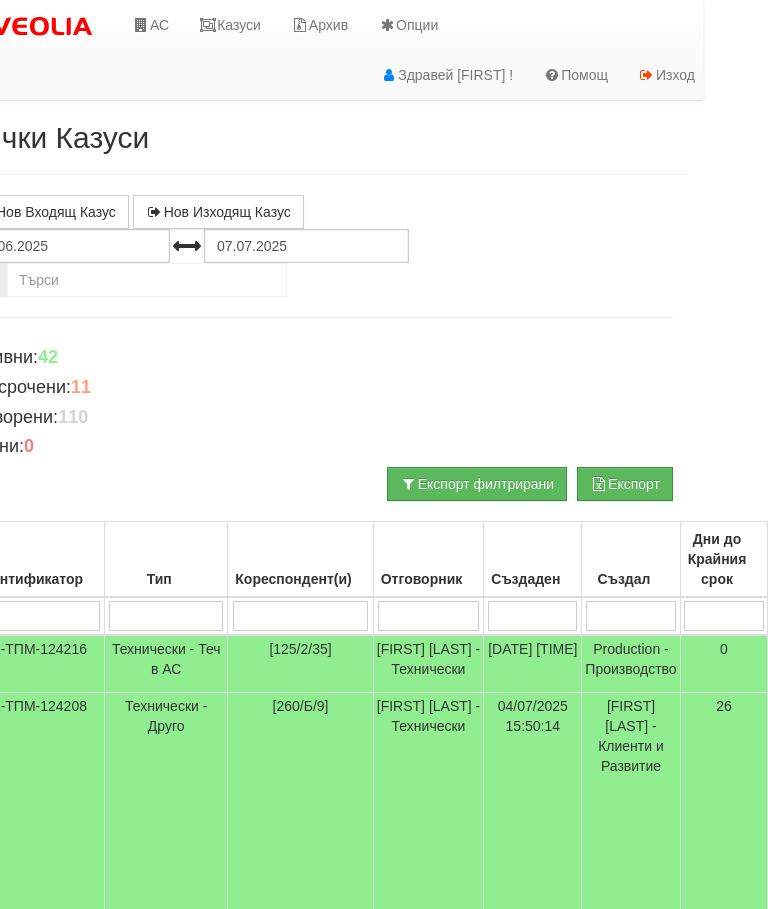 click on "Казуси" at bounding box center [230, 25] 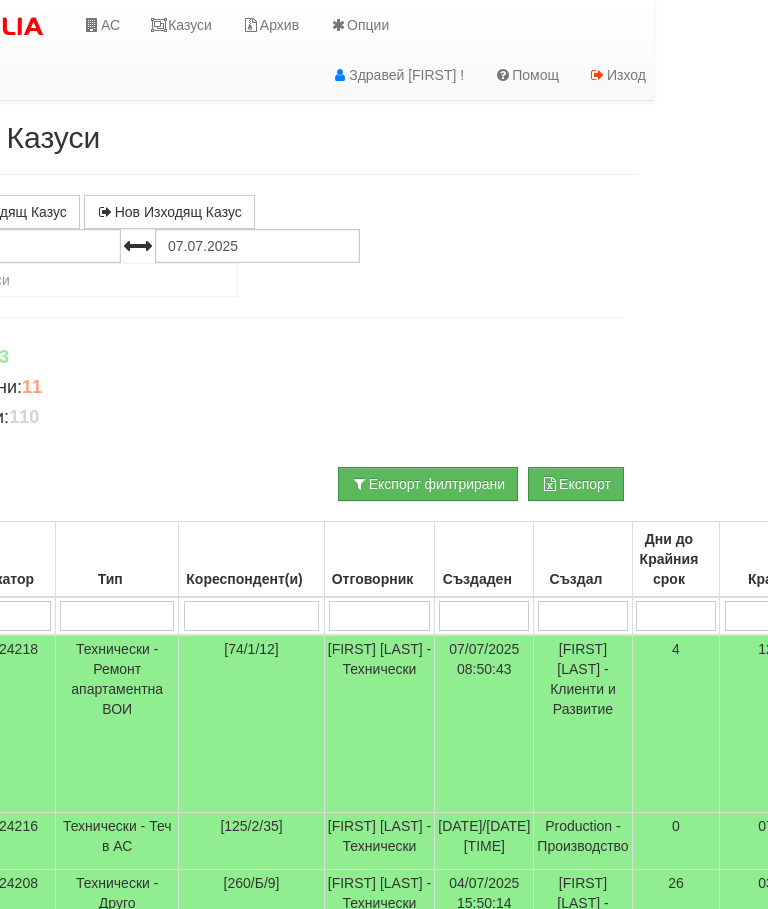 scroll, scrollTop: 0, scrollLeft: 0, axis: both 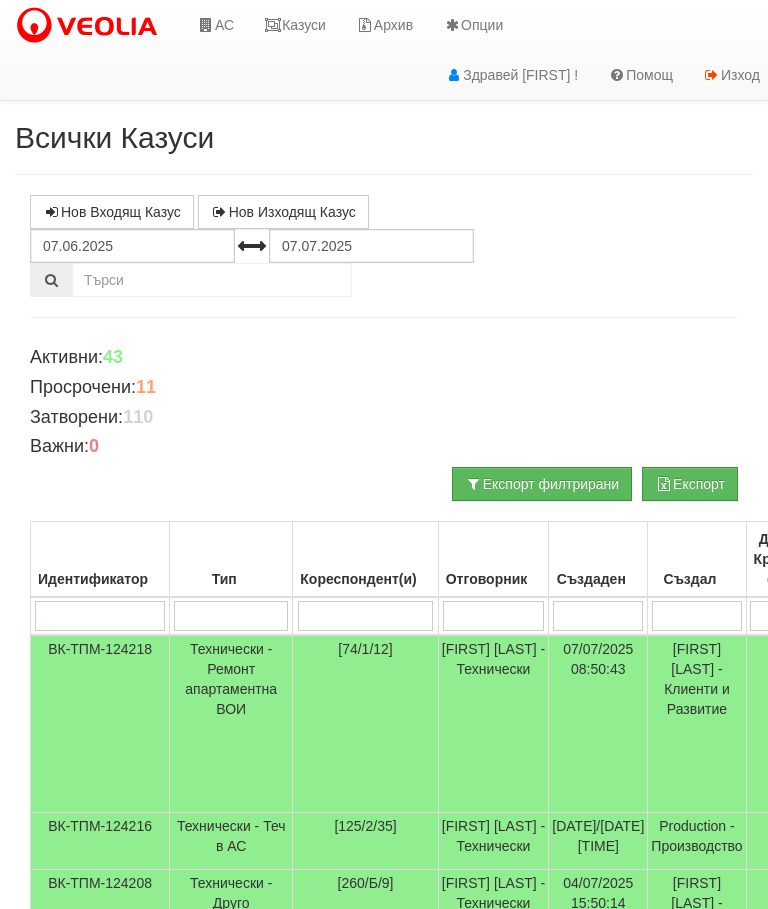 click at bounding box center [206, 25] 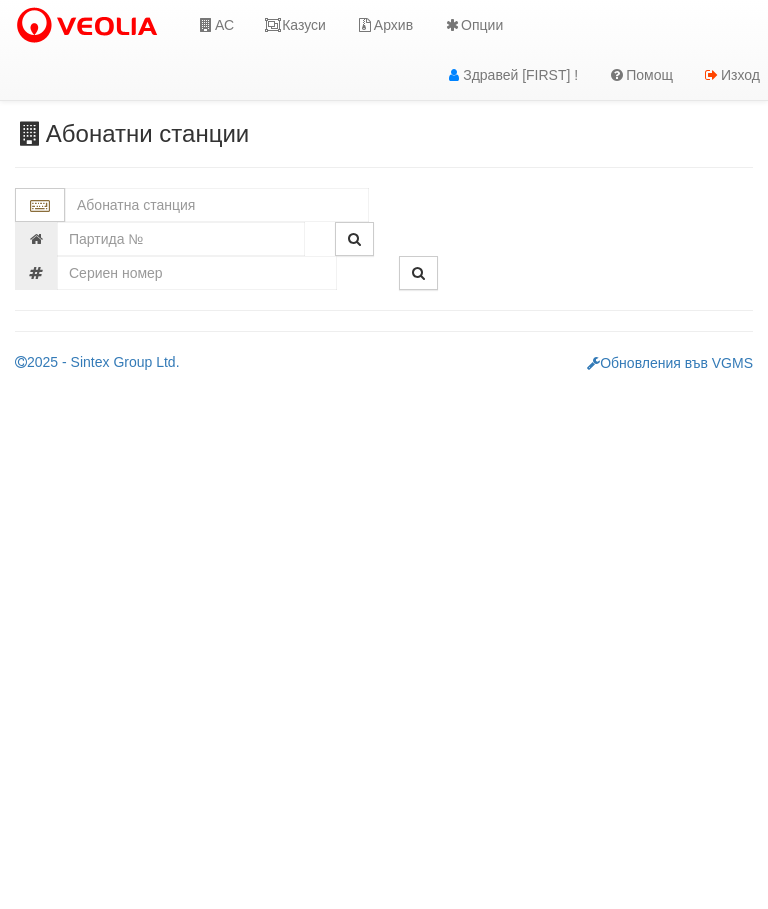 scroll, scrollTop: 0, scrollLeft: 0, axis: both 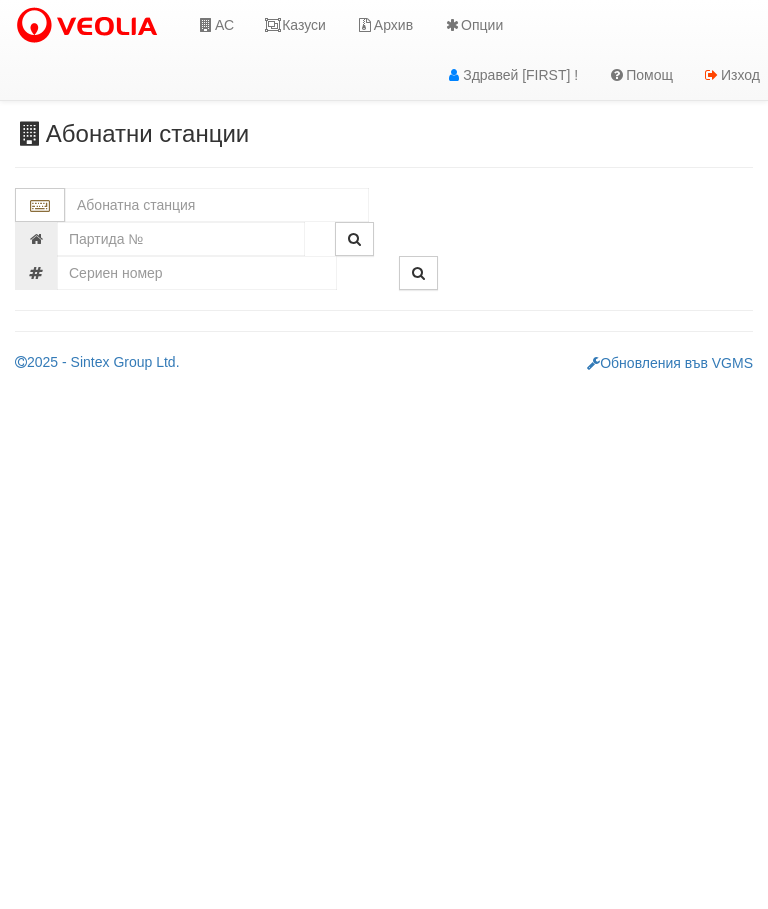 click at bounding box center [217, 205] 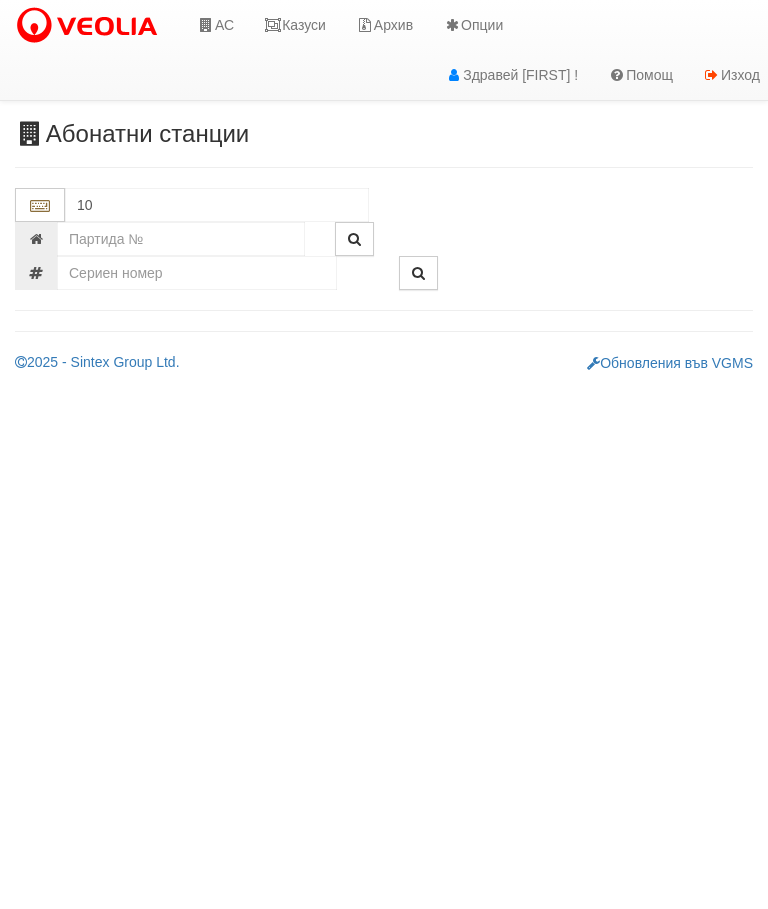 type on "103" 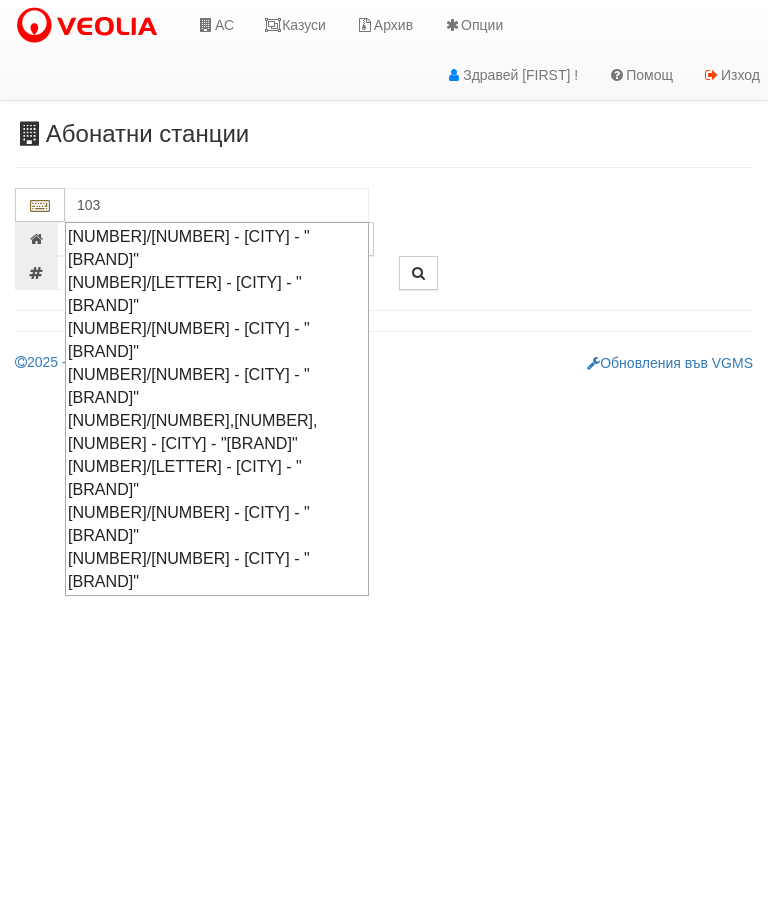 click on "103/1 - Младост - "ХОЛИДЕЙ"" at bounding box center [217, 248] 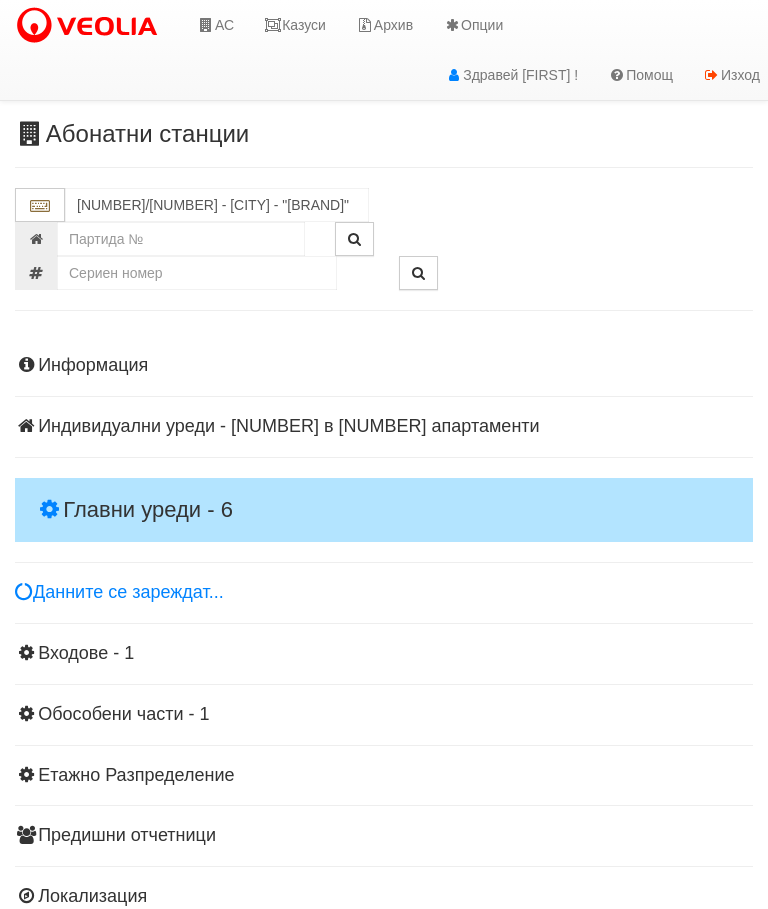 click on "Главни уреди - 6" at bounding box center (384, 510) 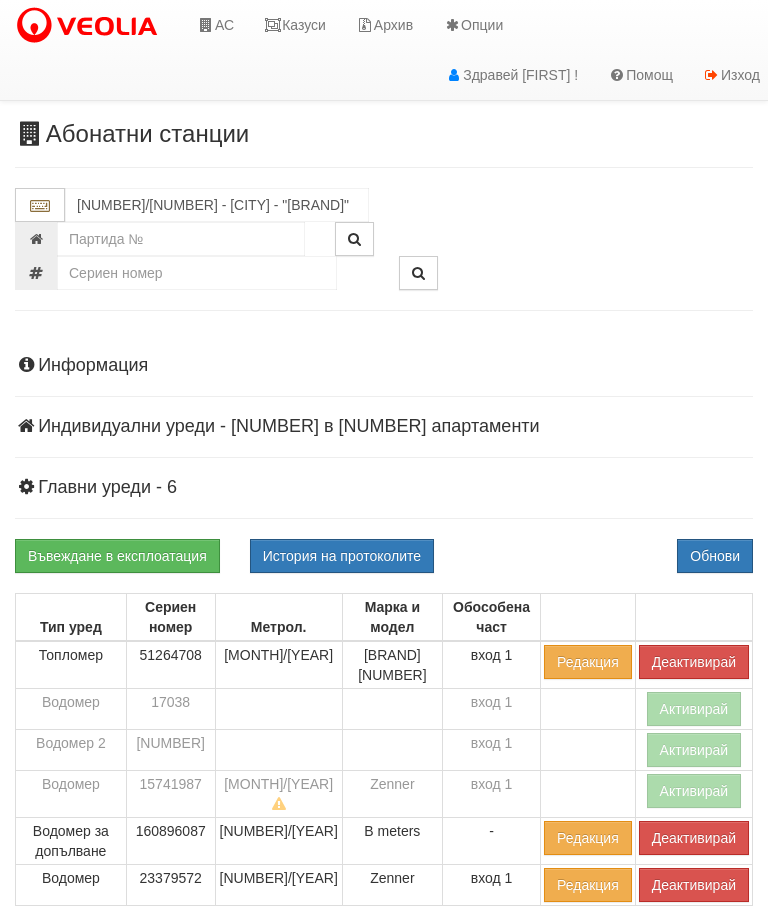 scroll, scrollTop: 0, scrollLeft: 0, axis: both 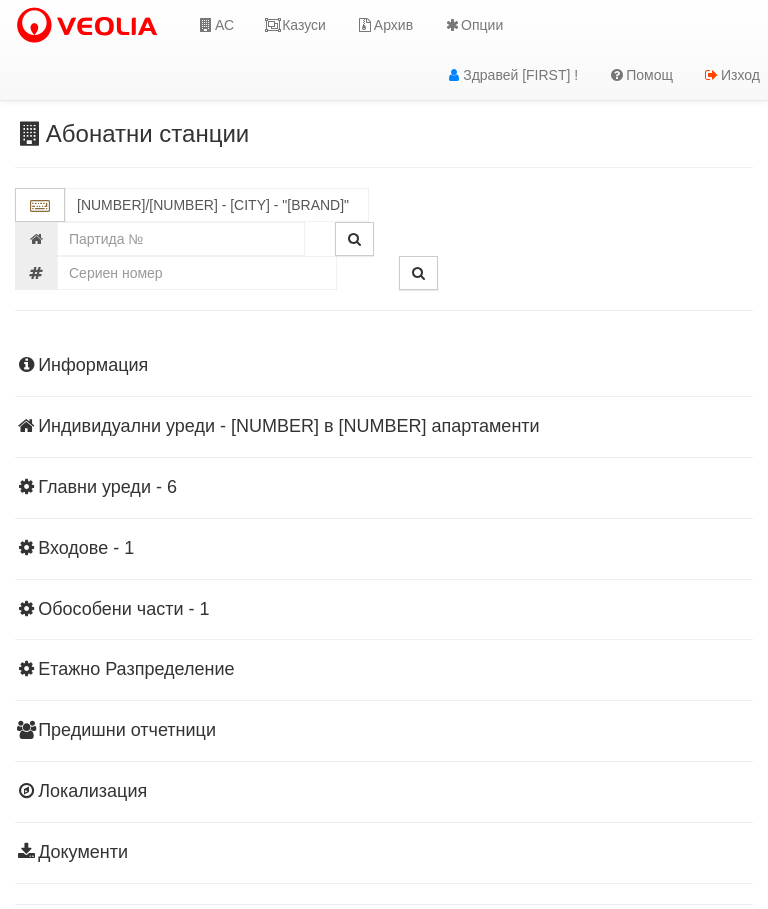 click on "Информация
Параметри
Брой Апартаменти:
27
Ползватели 05/2025
37  %
0  % 67" at bounding box center [384, 607] 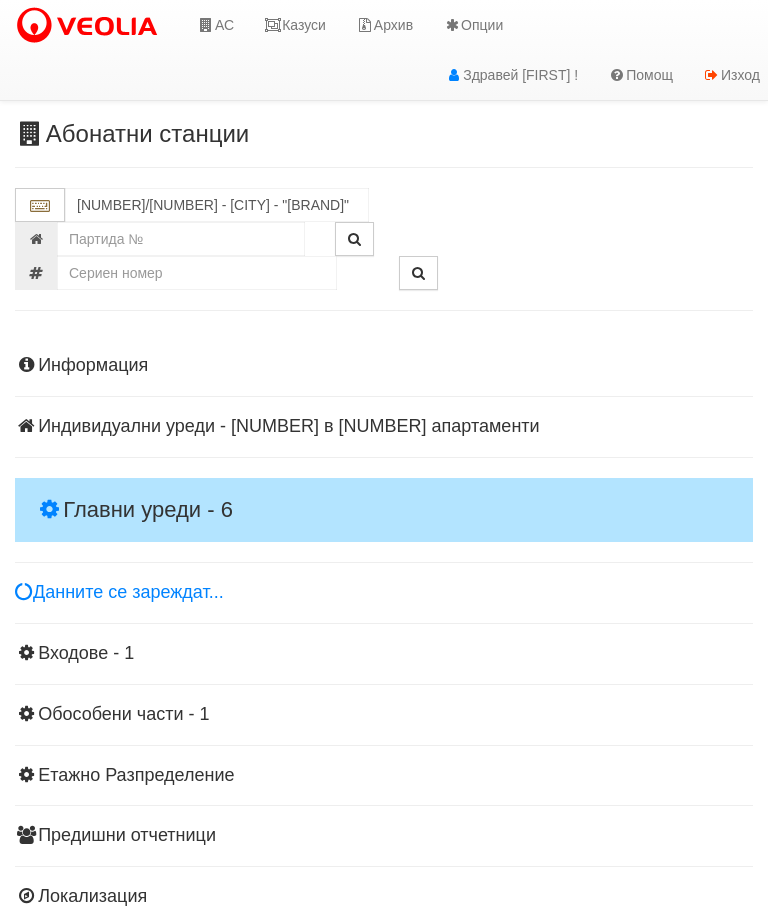 click on "Главни уреди - 6" at bounding box center (384, 510) 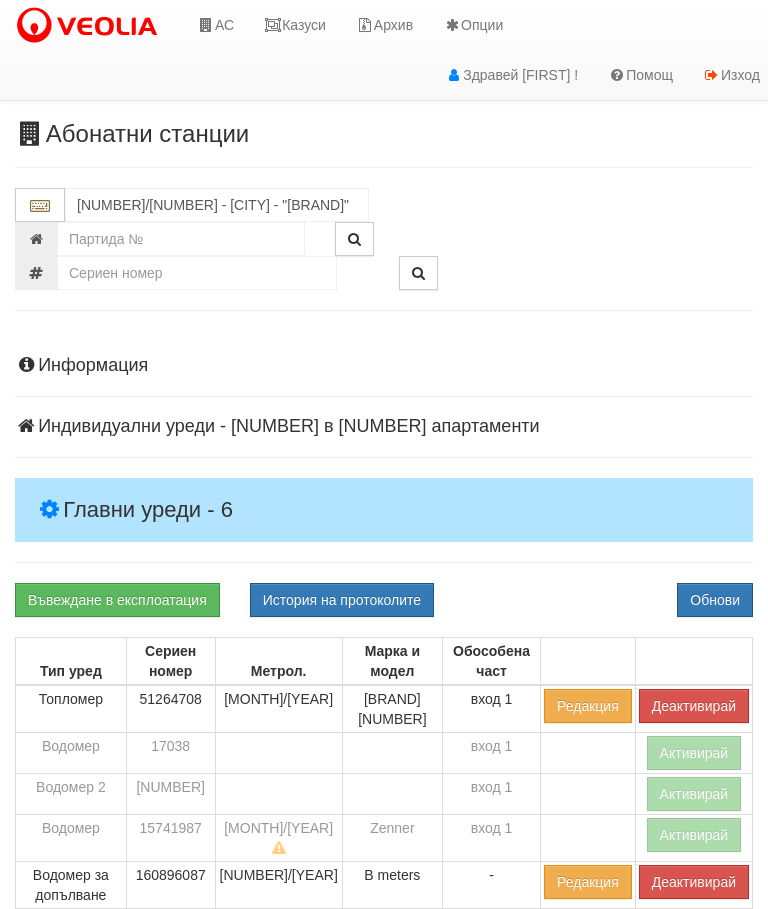 click on "Деактивирай" at bounding box center (694, 706) 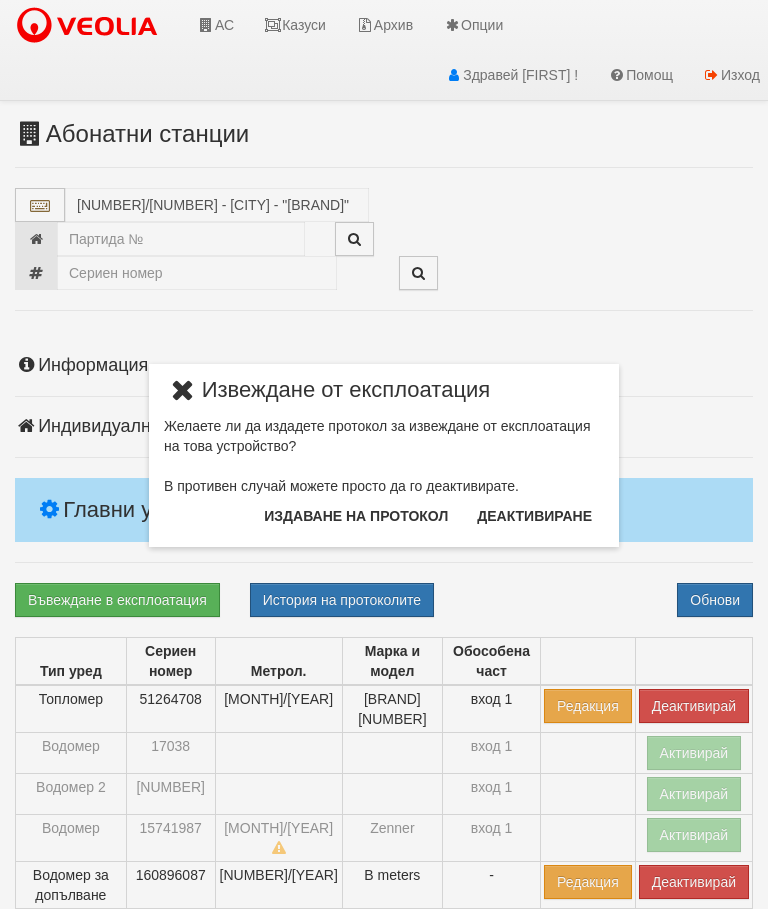 click on "Издаване на протокол" at bounding box center (356, 516) 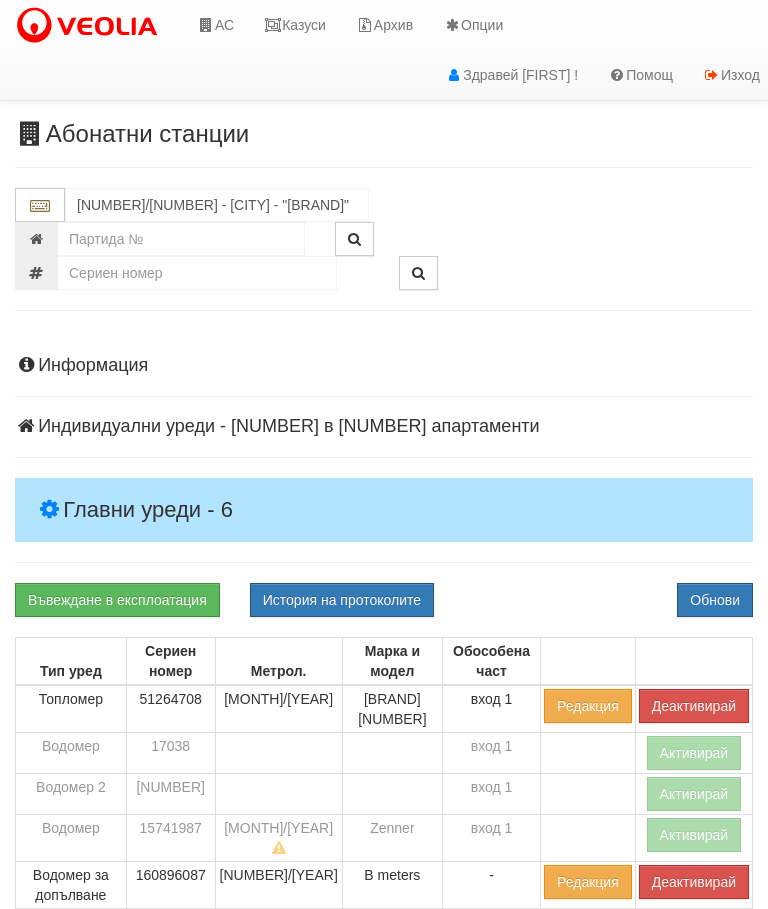 scroll, scrollTop: 75, scrollLeft: 0, axis: vertical 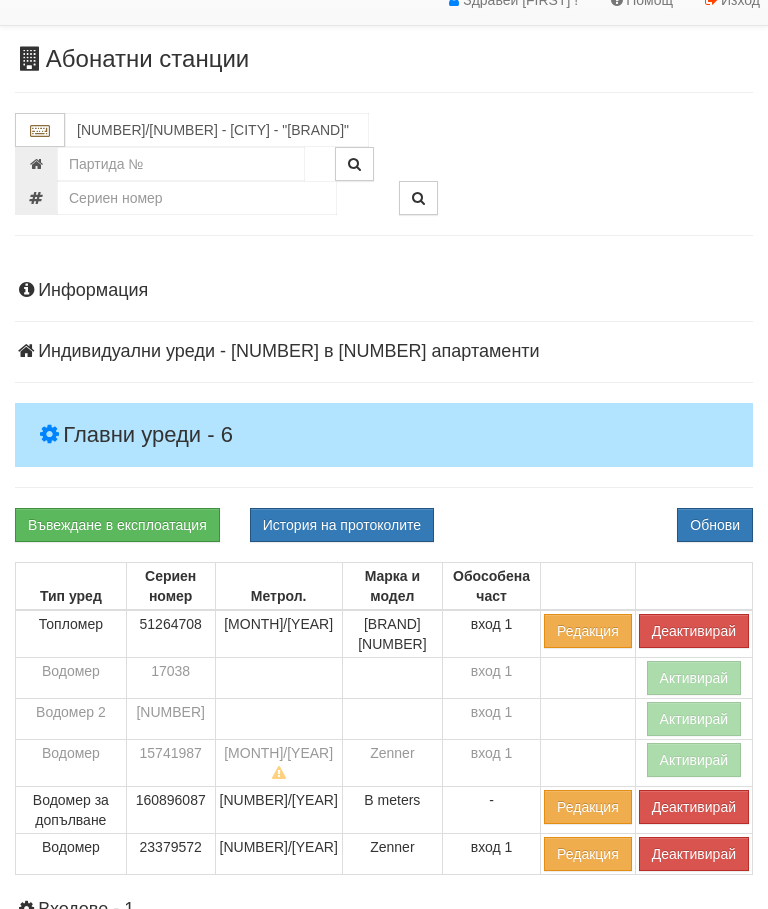 click on "Обнови" at bounding box center (715, 525) 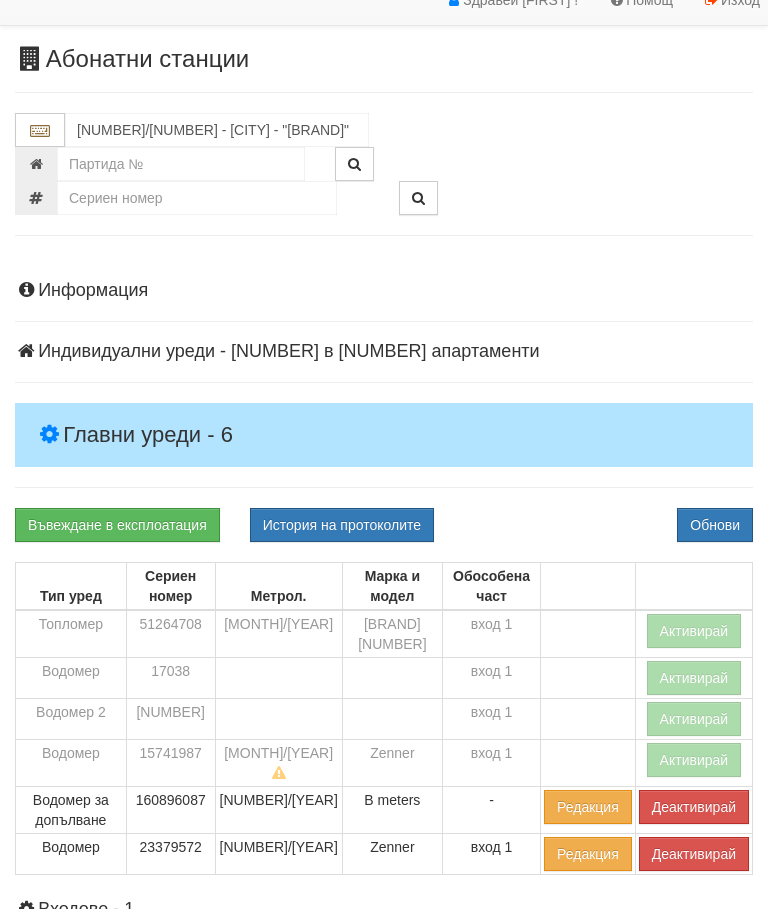 click on "Деактивирай" at bounding box center (694, 807) 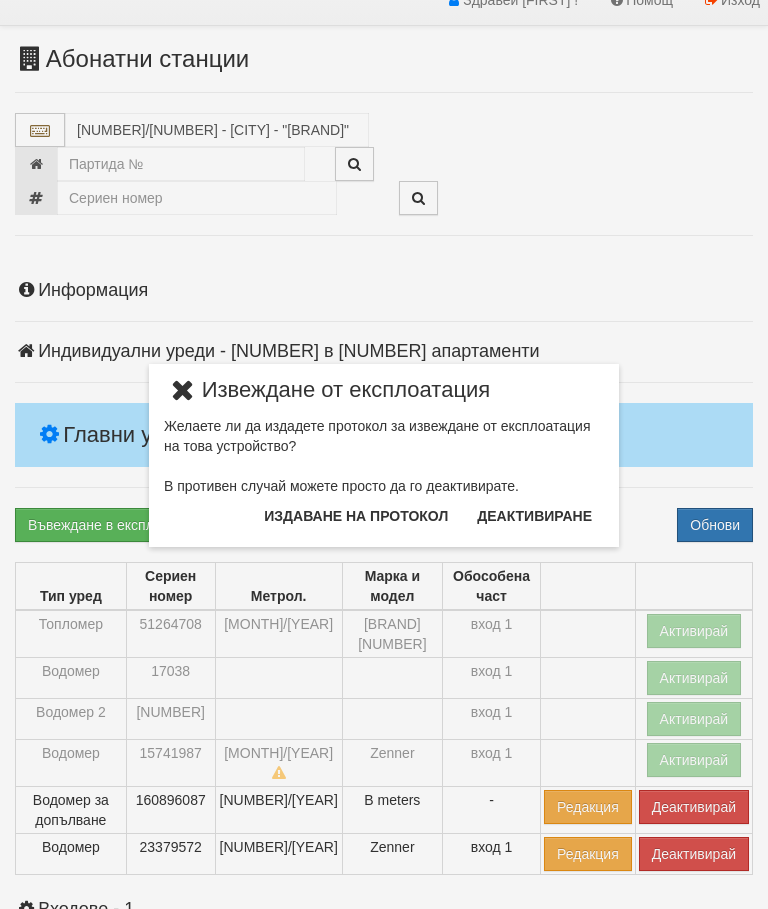click on "Издаване на протокол" at bounding box center [356, 516] 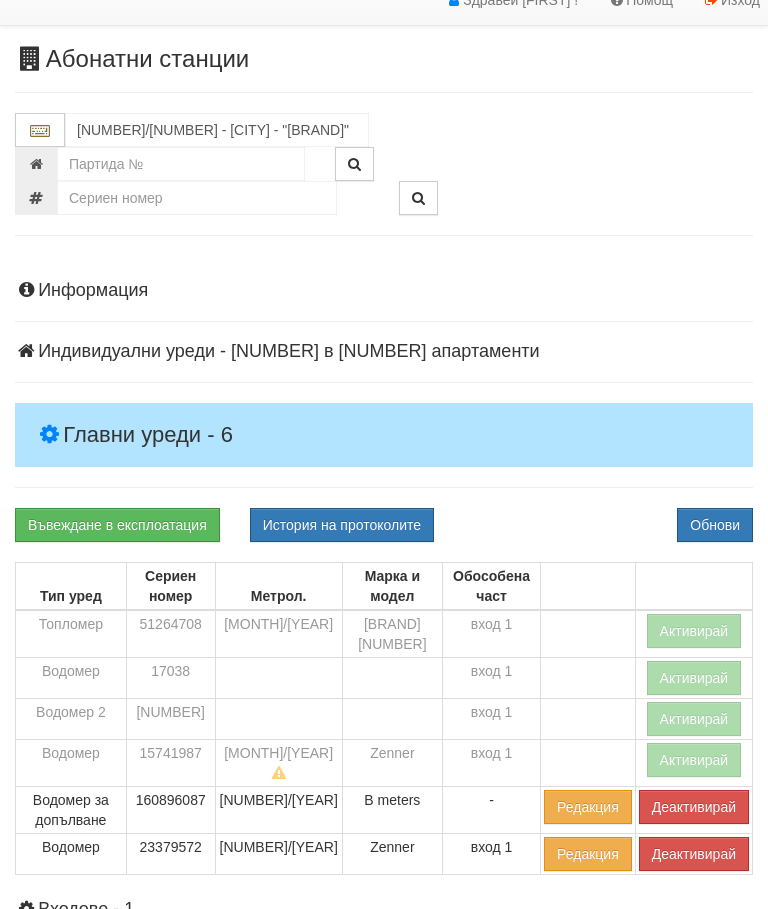 click on "Обнови" at bounding box center (715, 525) 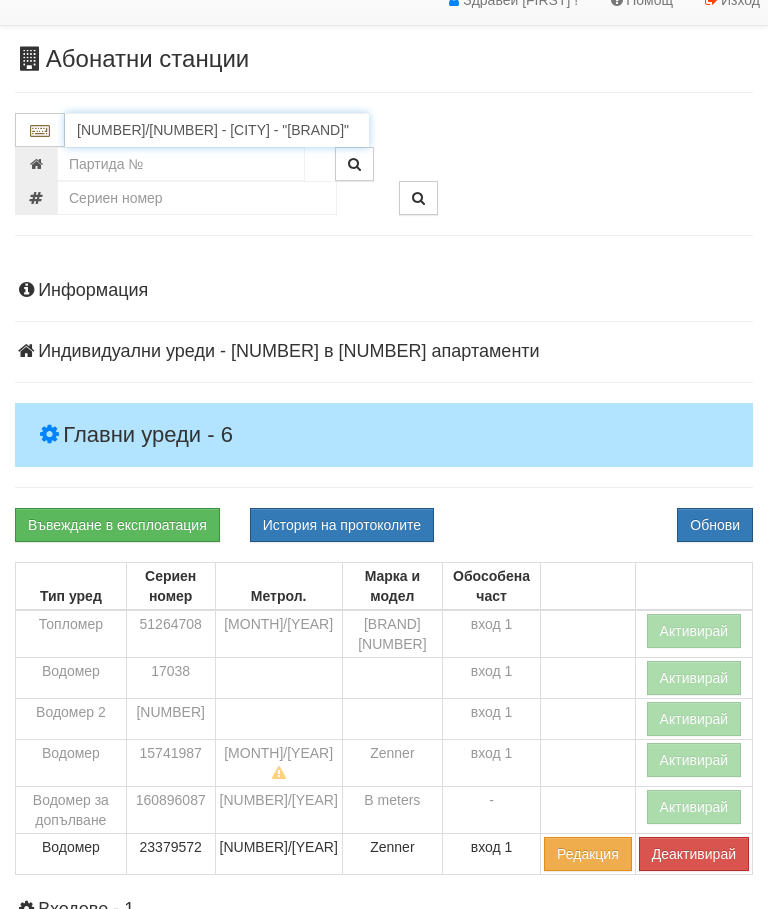 click on "103/1 - Младост - "ХОЛИДЕЙ"" at bounding box center [217, 130] 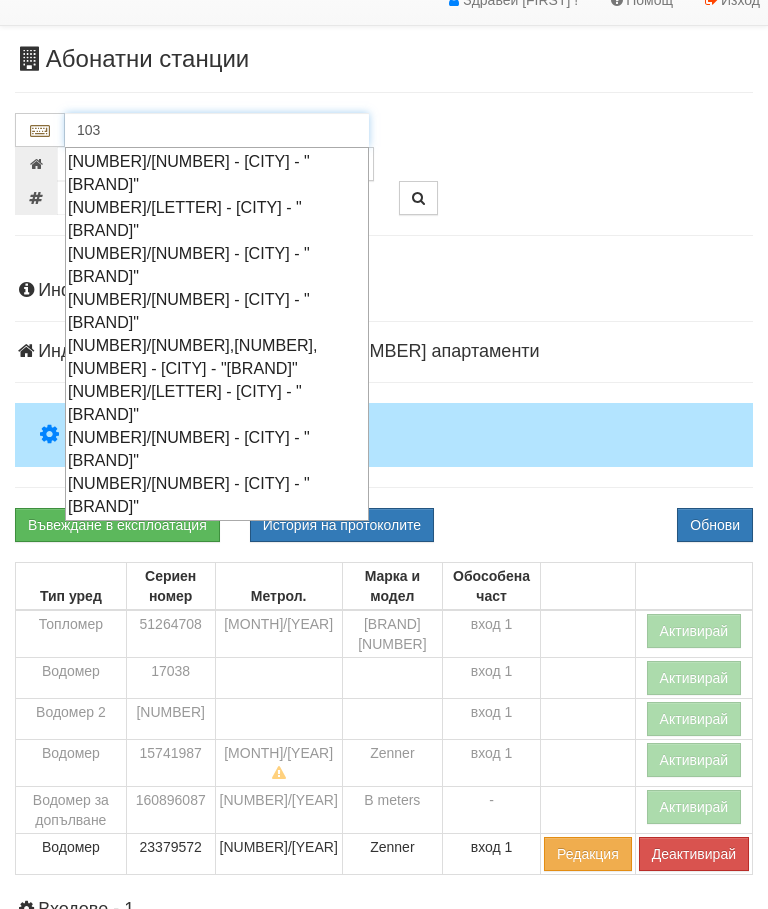 click on "103/2 - Младост - "ХОЛИДЕЙ"" at bounding box center (217, 265) 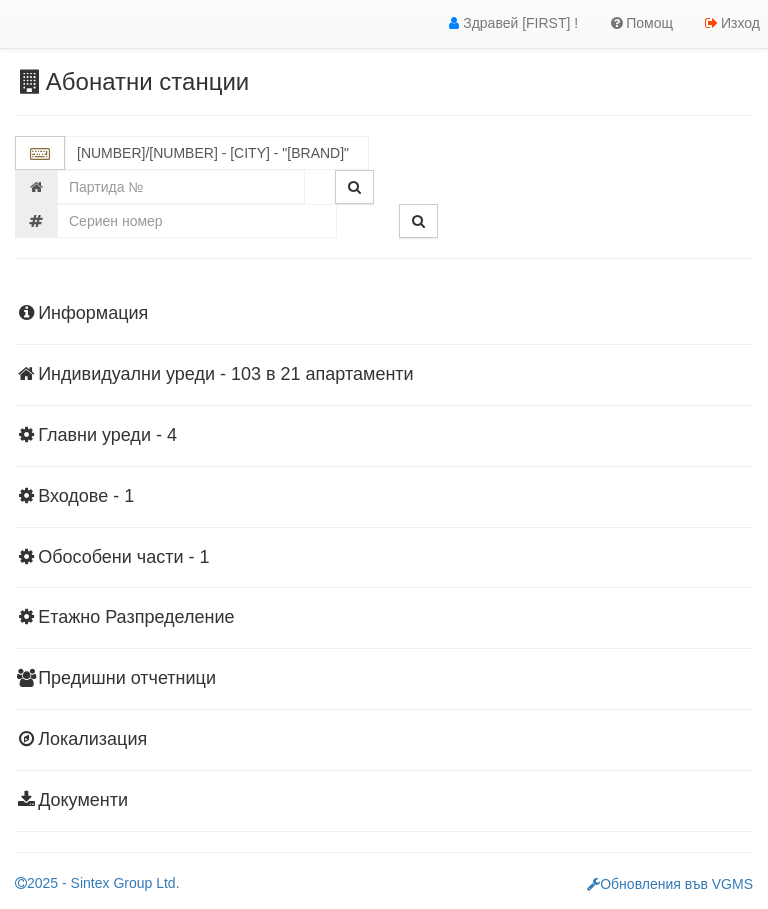 scroll, scrollTop: 44, scrollLeft: 0, axis: vertical 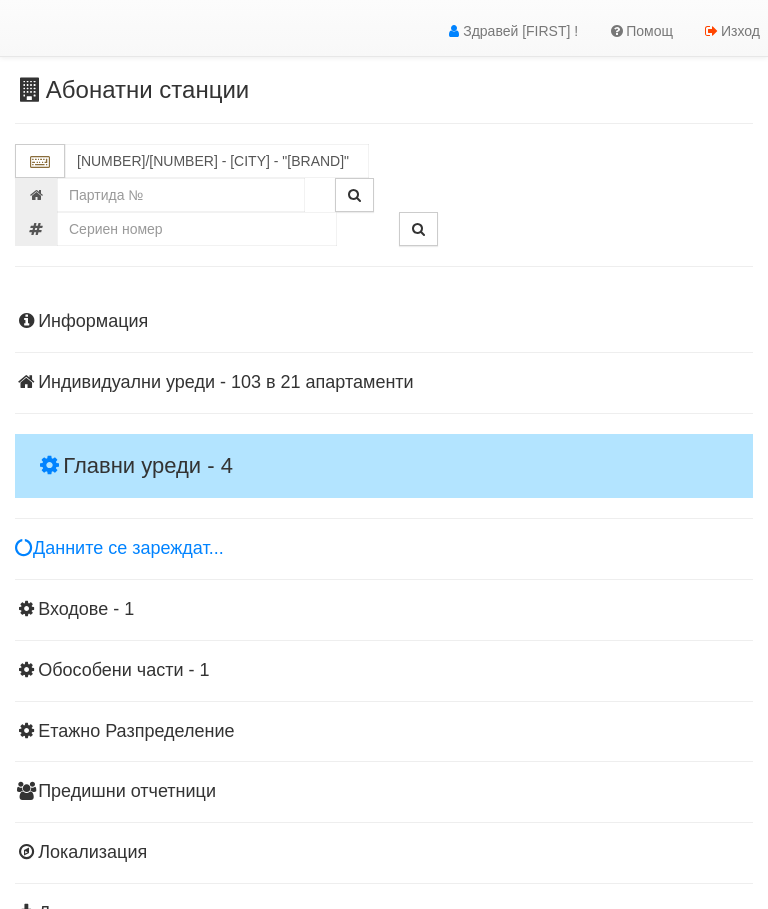 click on "Главни уреди - 4" at bounding box center (384, 466) 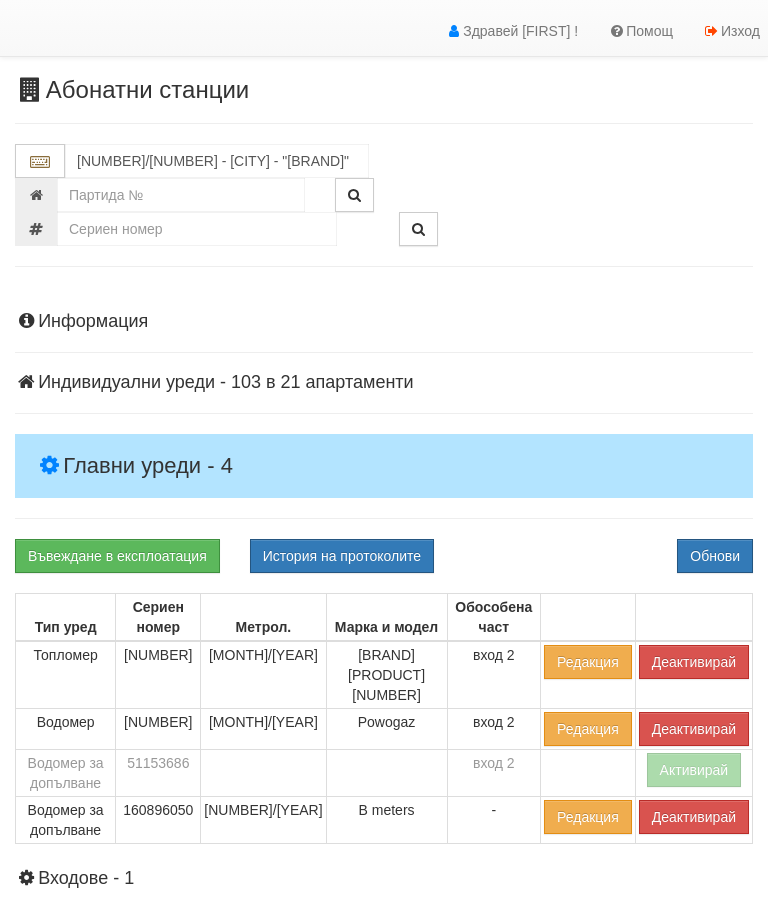 click on "Деактивирай" at bounding box center [694, 662] 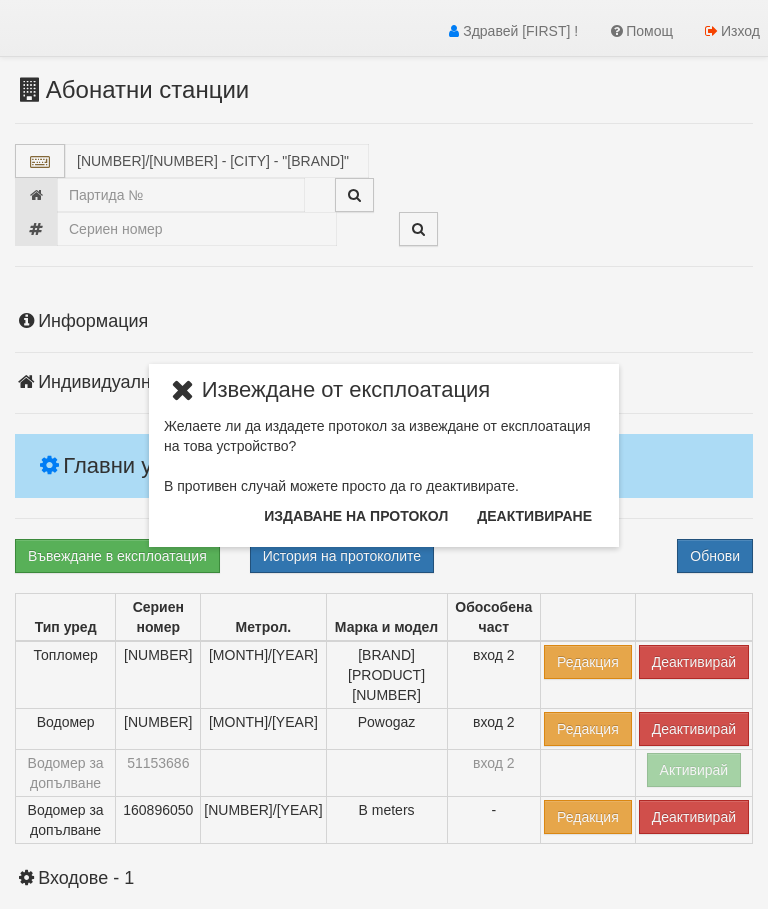 click on "Издаване на протокол" at bounding box center [356, 516] 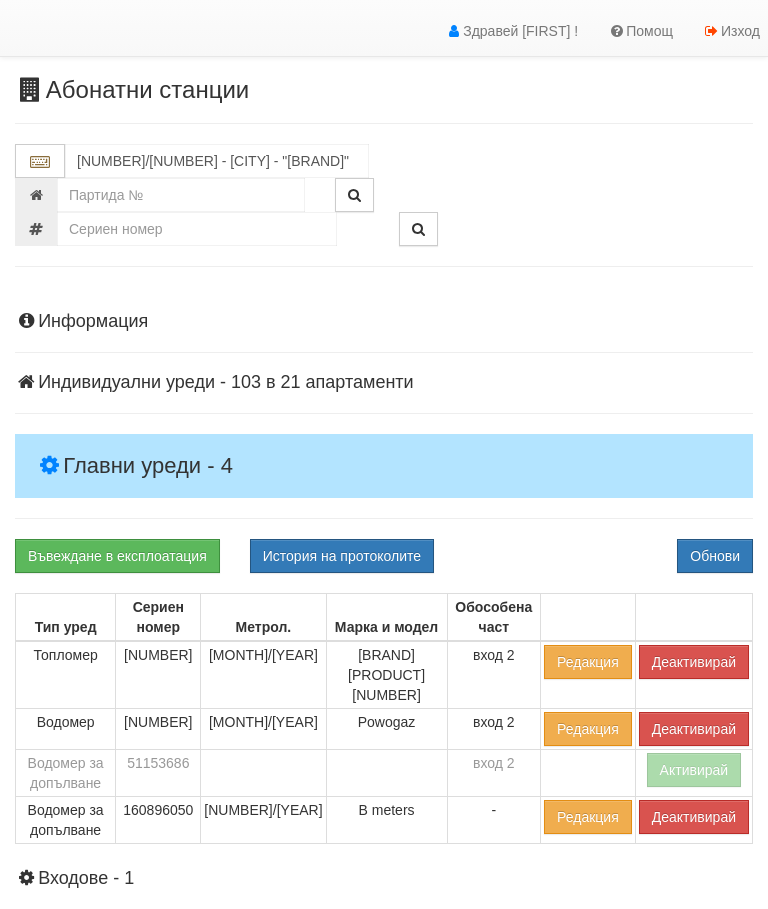 click on "Обнови" at bounding box center (715, 556) 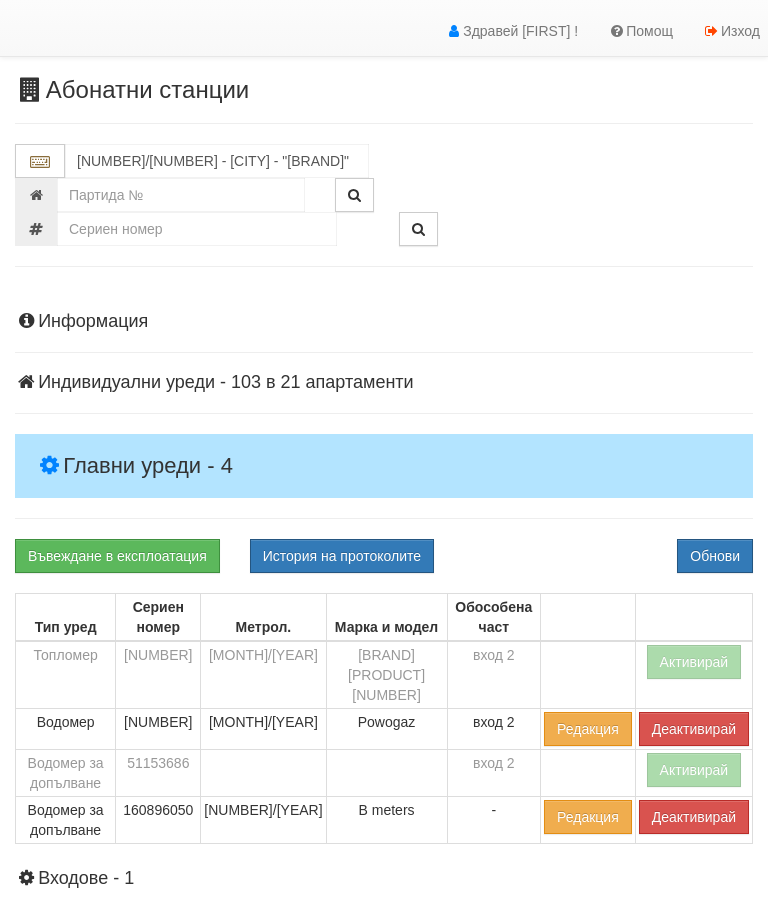 click on "Деактивирай" at bounding box center (694, 729) 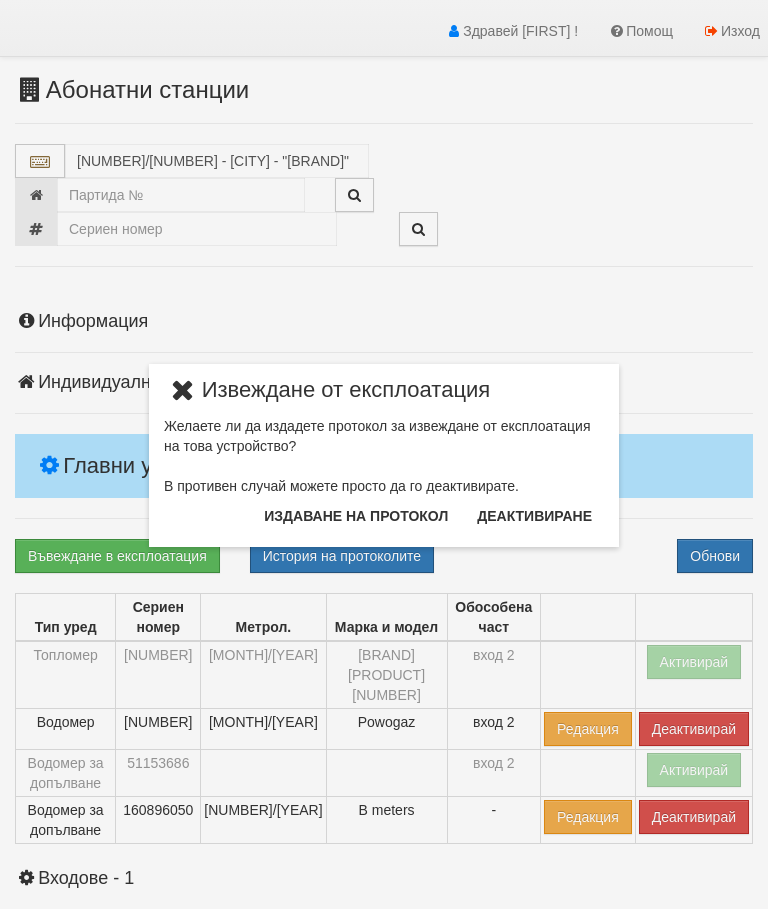 click on "Издаване на протокол" at bounding box center (356, 516) 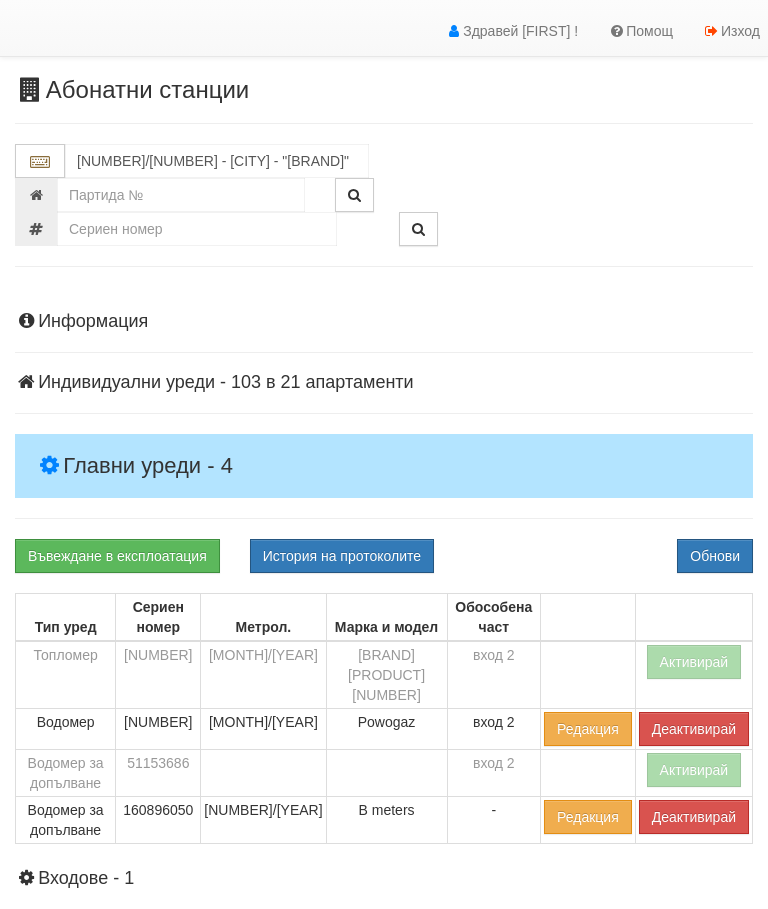 click on "Обнови" at bounding box center (715, 556) 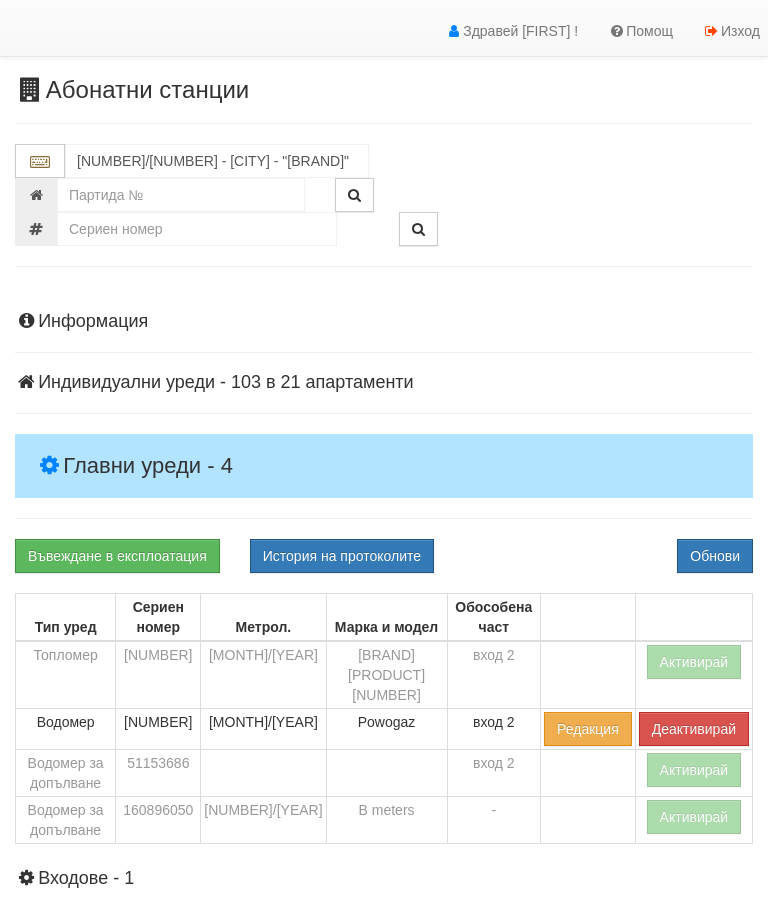 scroll, scrollTop: 0, scrollLeft: 0, axis: both 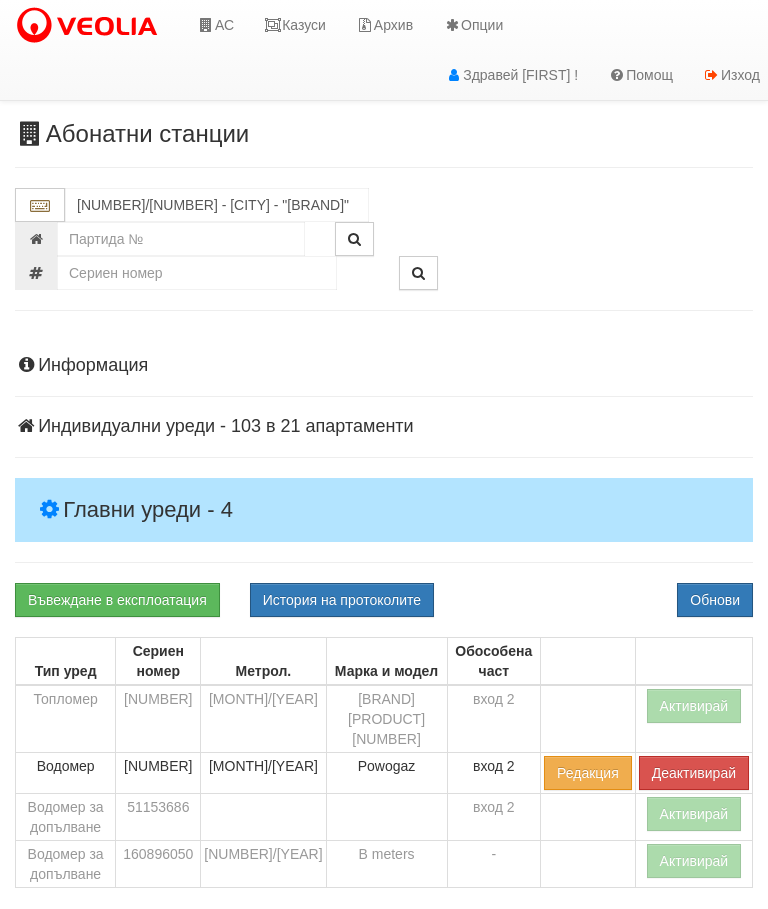 click on "Казуси" at bounding box center [295, 25] 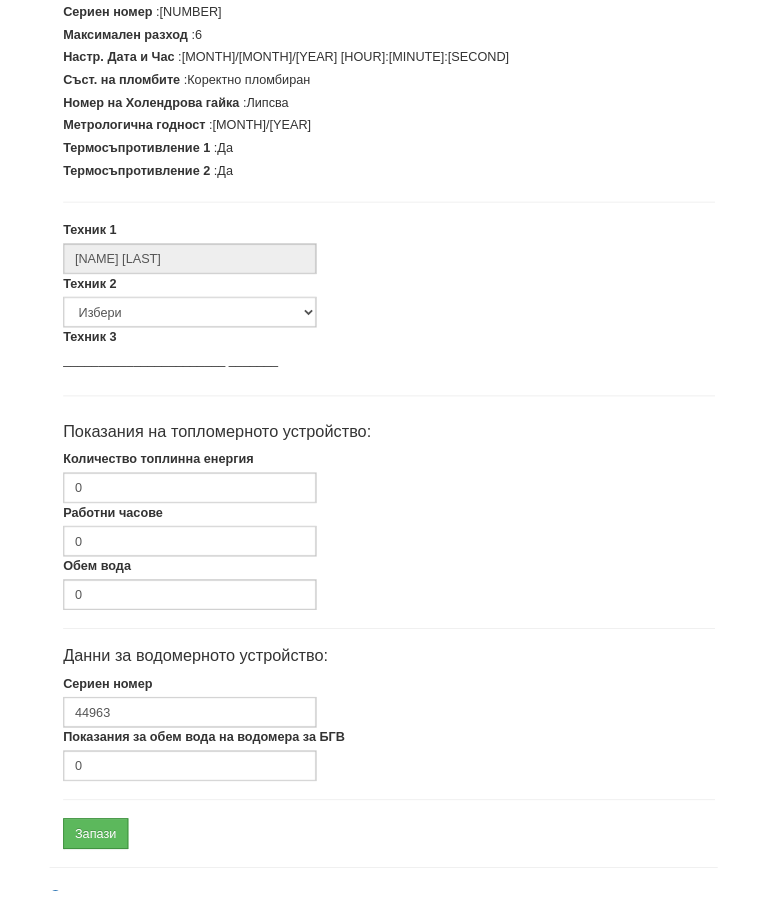 scroll, scrollTop: 485, scrollLeft: 0, axis: vertical 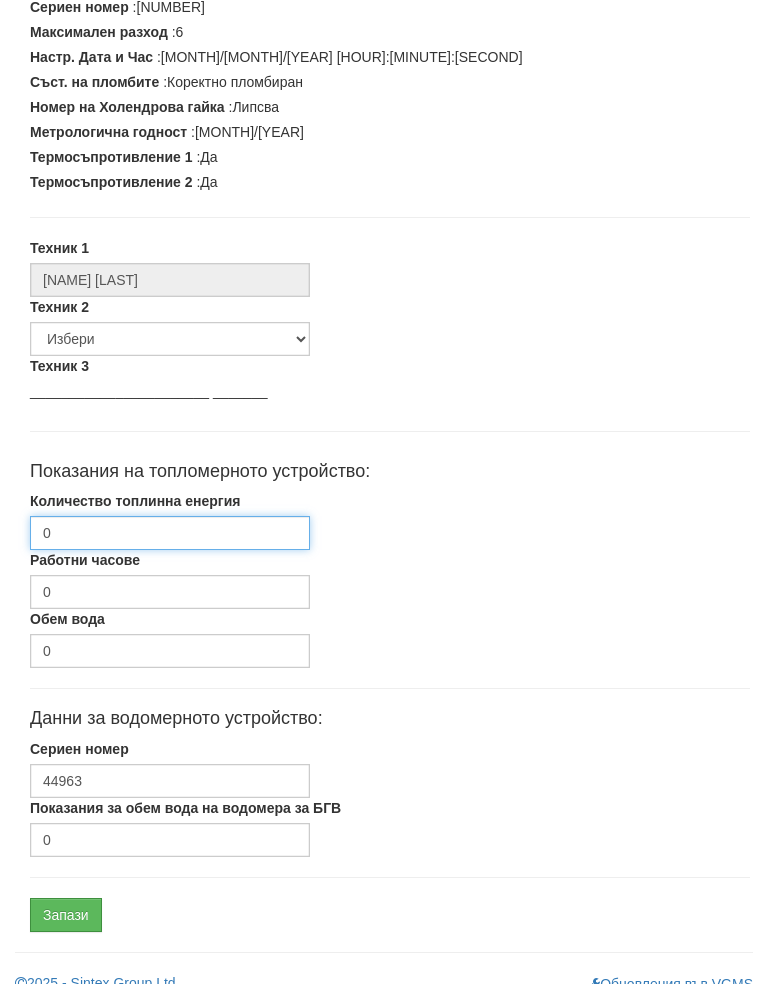 click on "0" at bounding box center [170, 553] 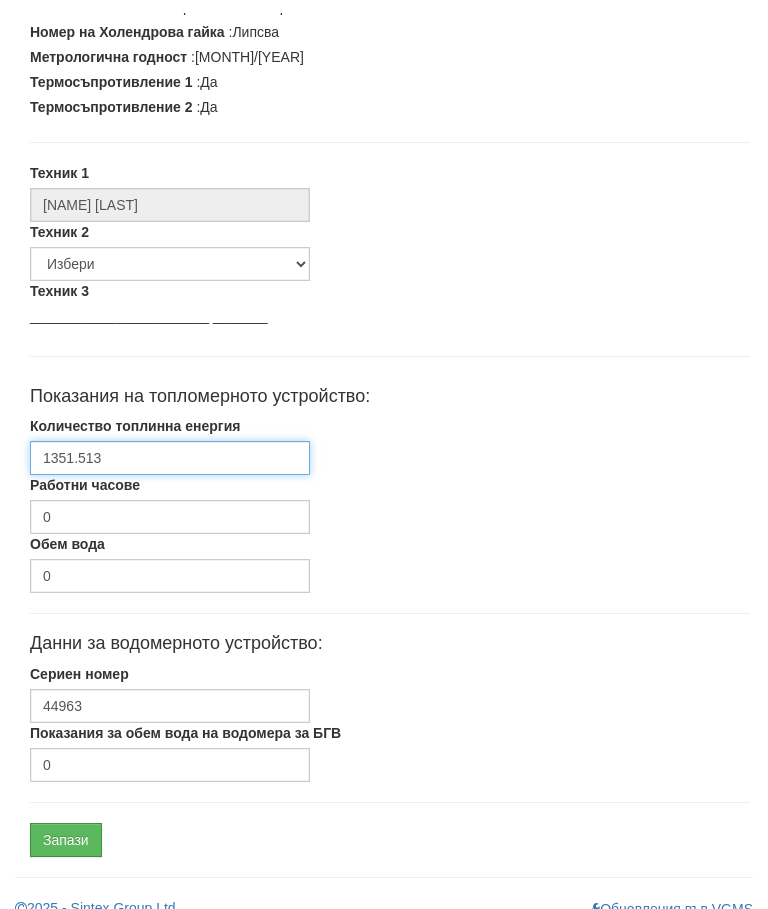 scroll, scrollTop: 600, scrollLeft: 0, axis: vertical 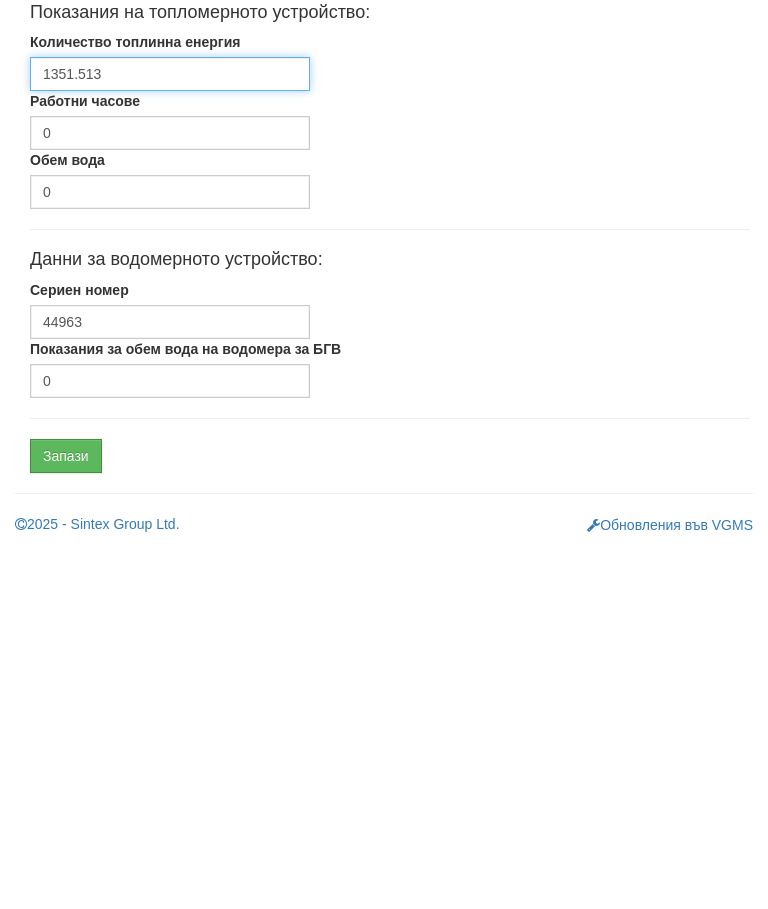 type on "1351.513" 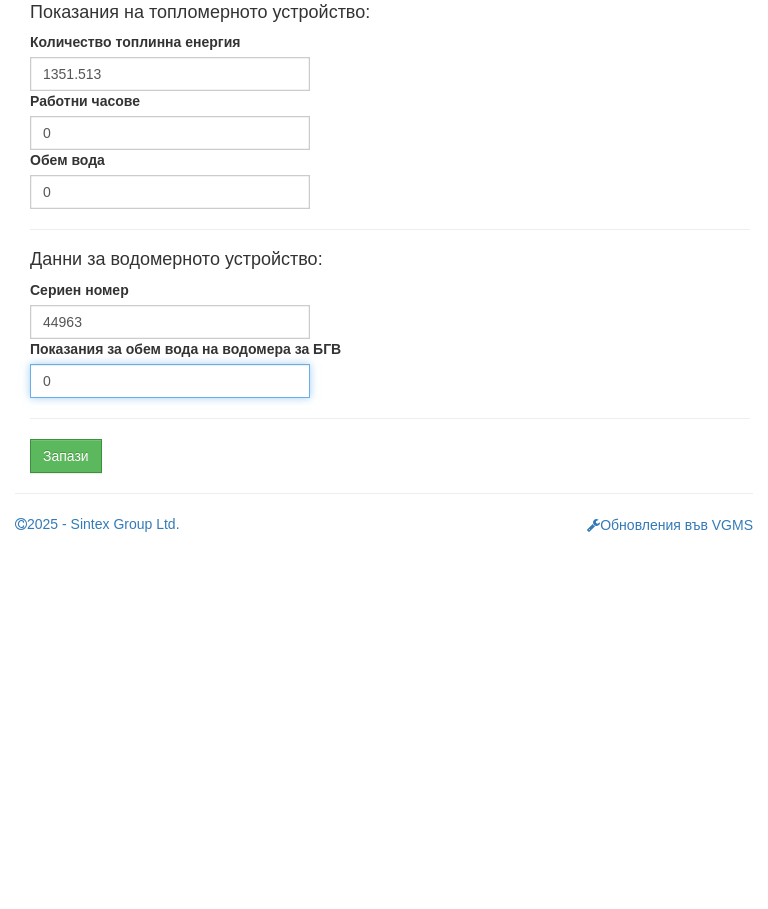 click on "0" at bounding box center [170, 745] 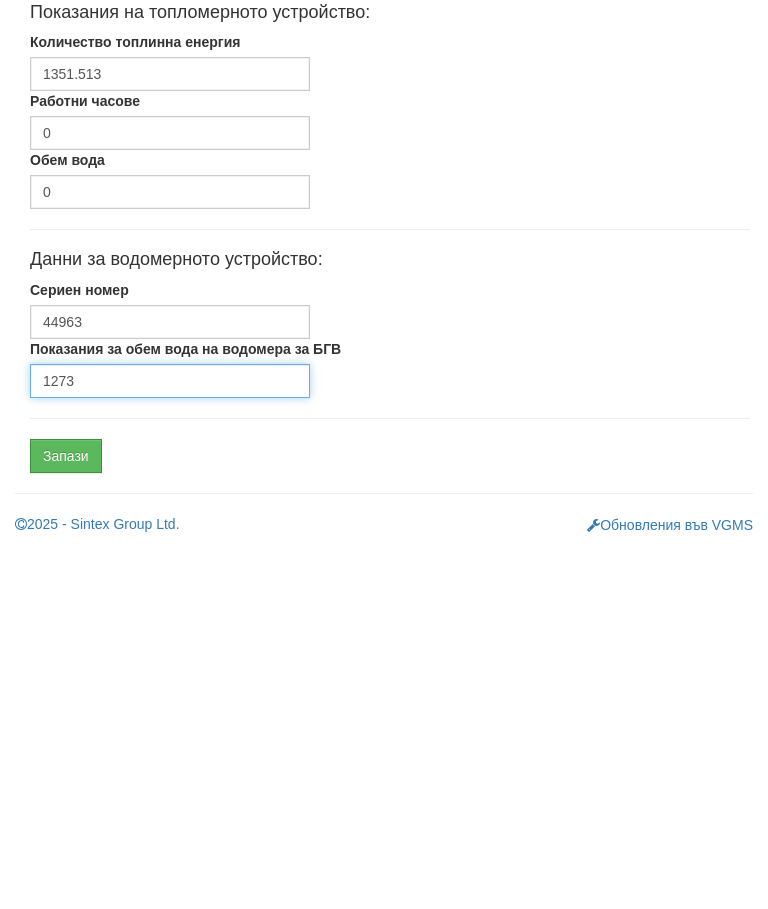 type on "1273" 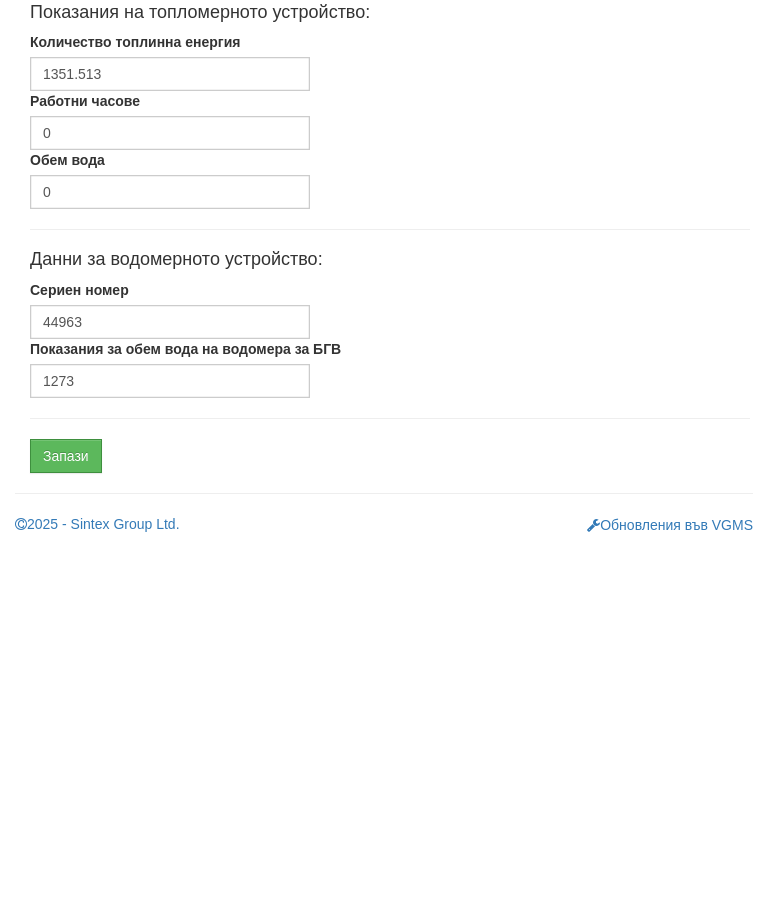 click on "Запази" at bounding box center [66, 820] 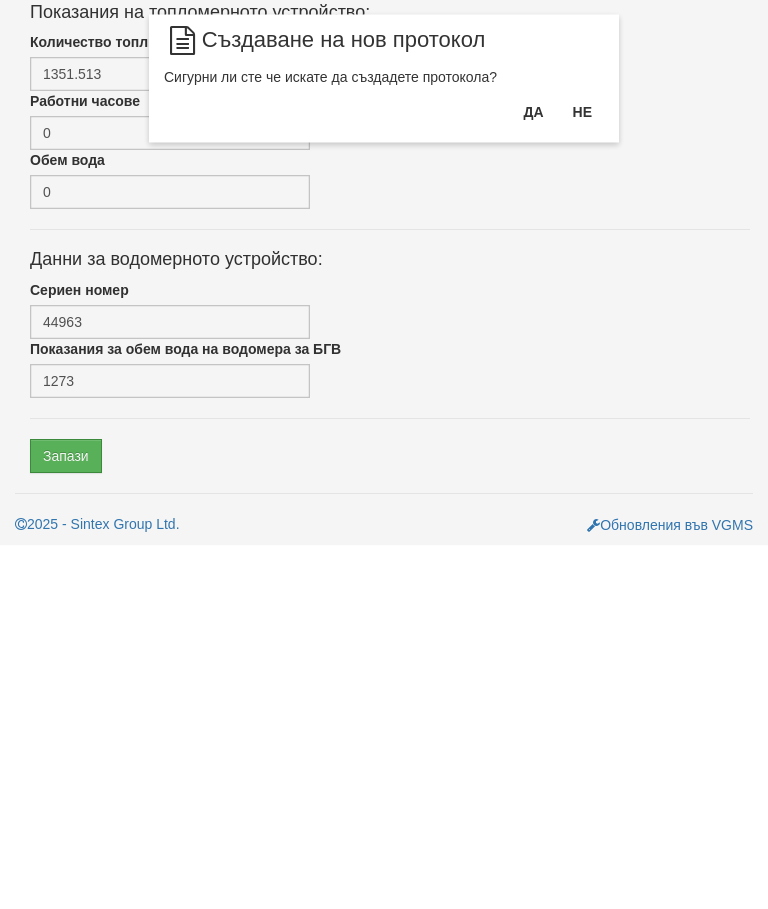 scroll, scrollTop: 602, scrollLeft: 0, axis: vertical 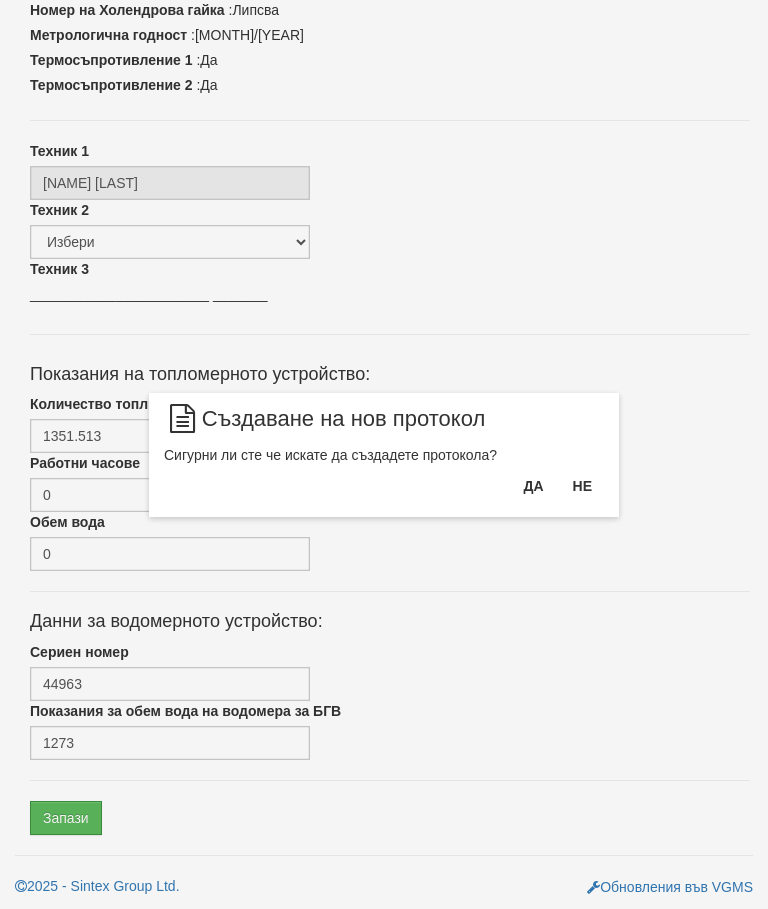 click on "Да" at bounding box center (533, 486) 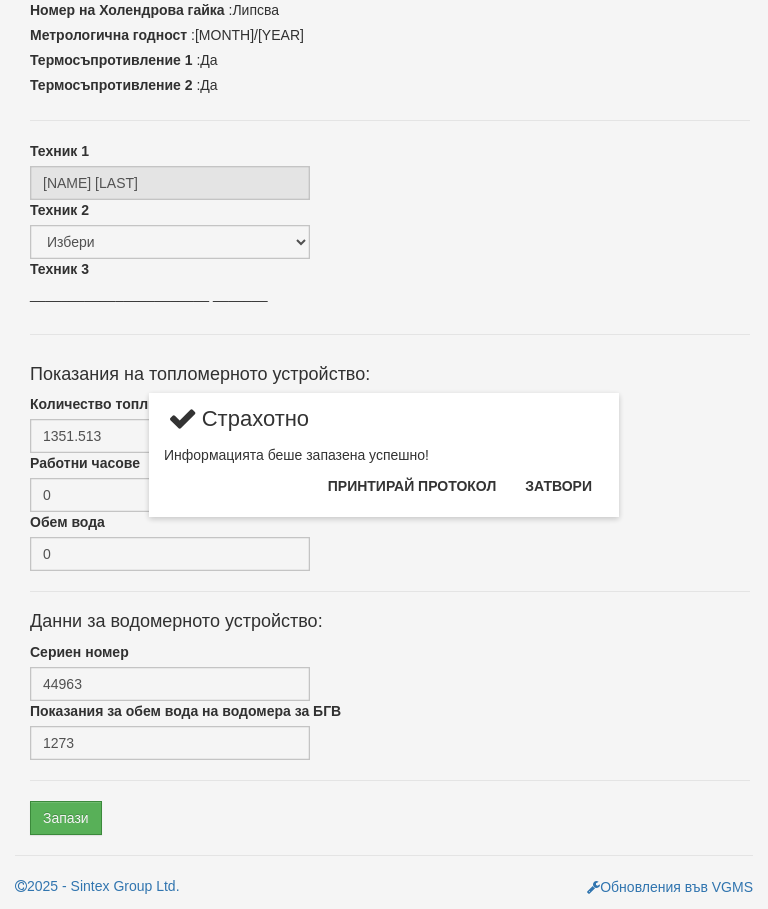 click on "Затвори" at bounding box center [558, 486] 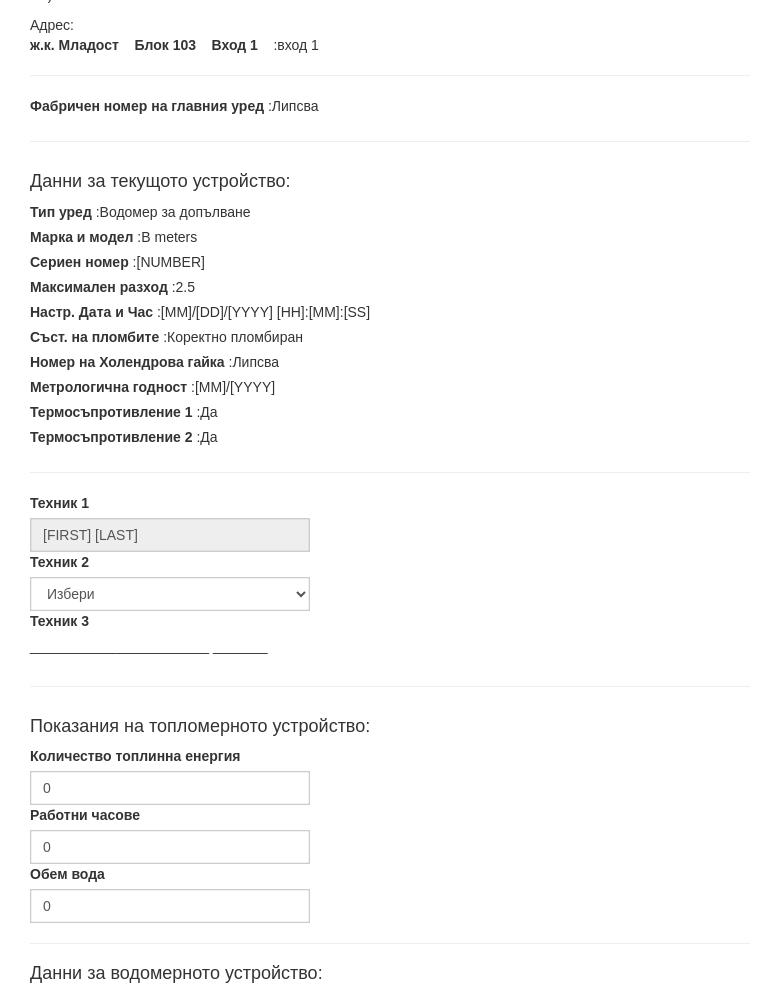 scroll, scrollTop: 247, scrollLeft: 0, axis: vertical 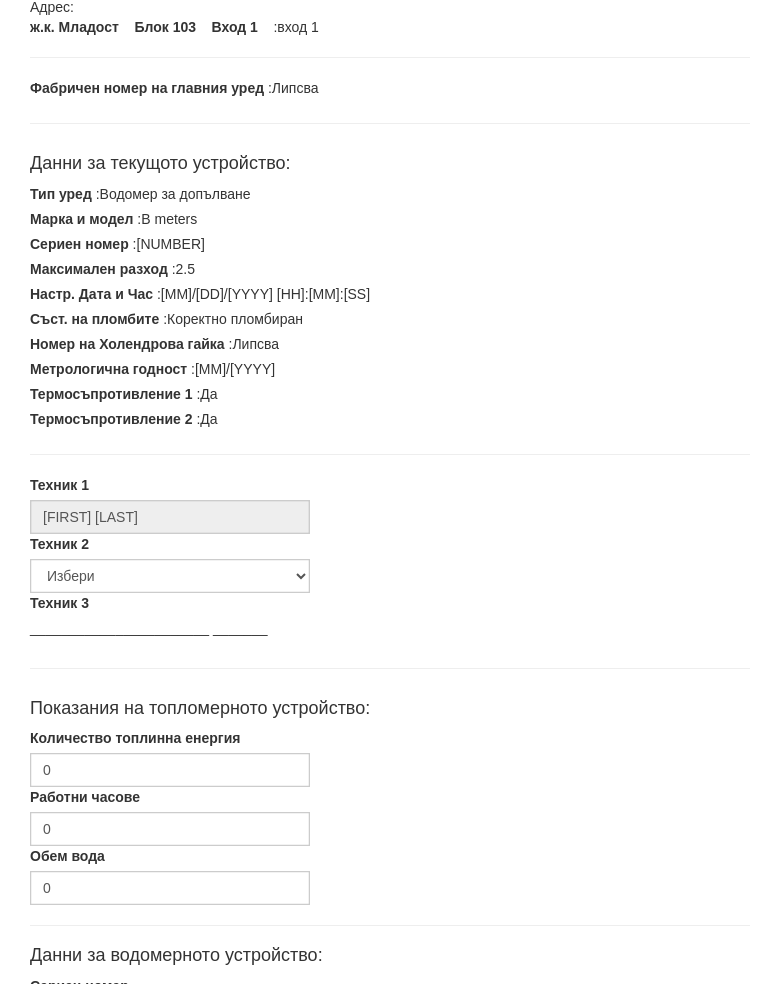 click on "Техник [NAME]
_______________________   _______" at bounding box center (390, 636) 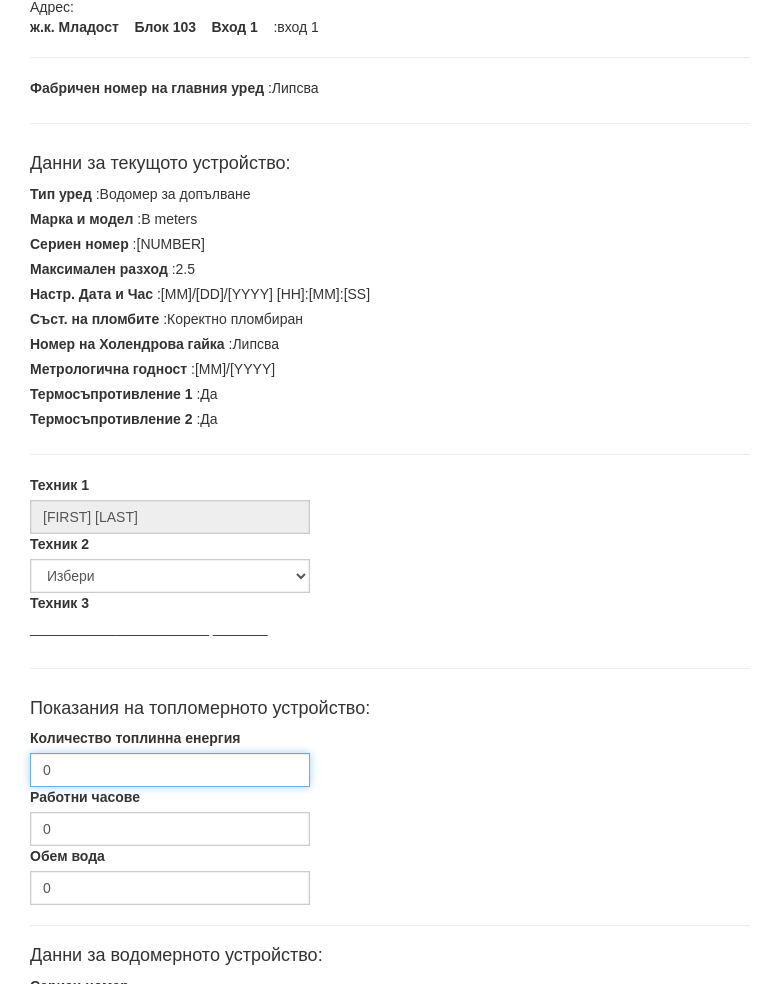 click on "0" at bounding box center [170, 791] 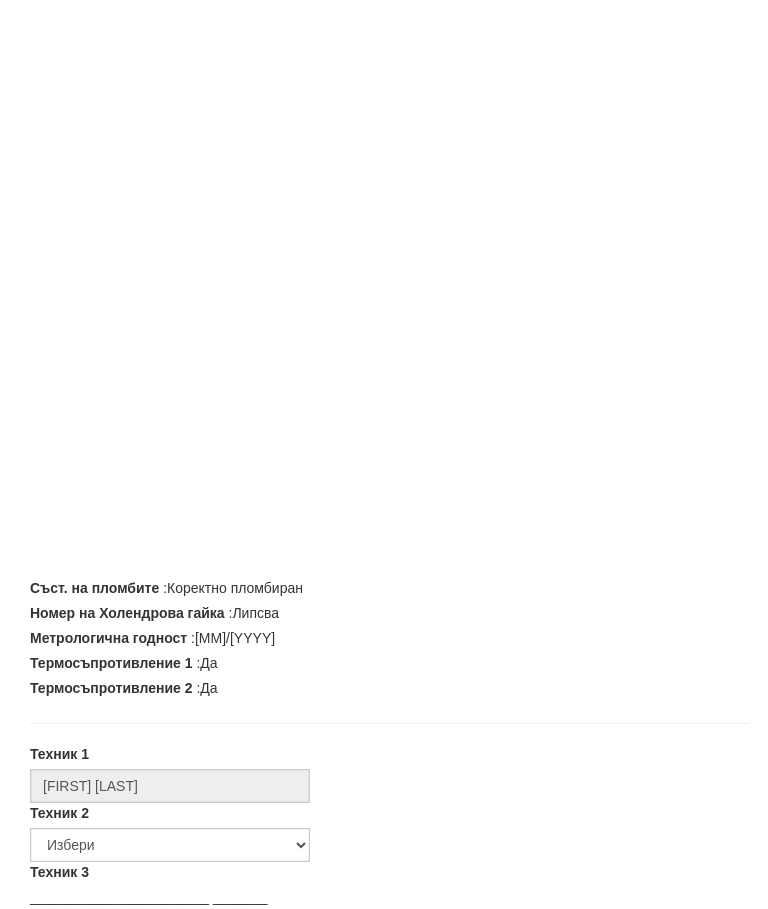 scroll, scrollTop: 602, scrollLeft: 0, axis: vertical 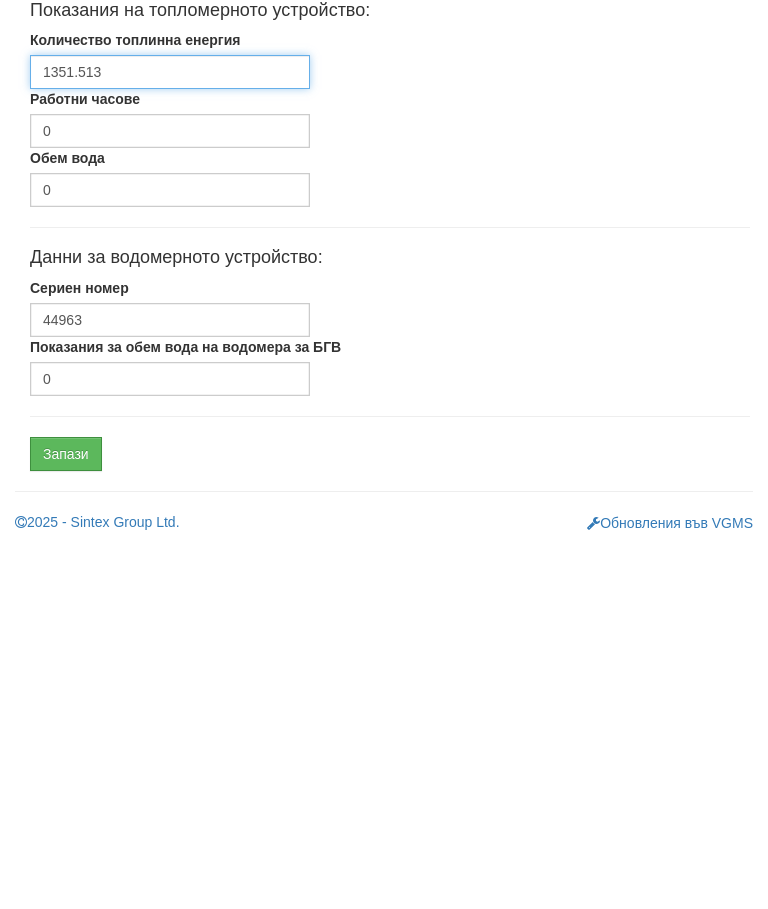 type on "1351.513" 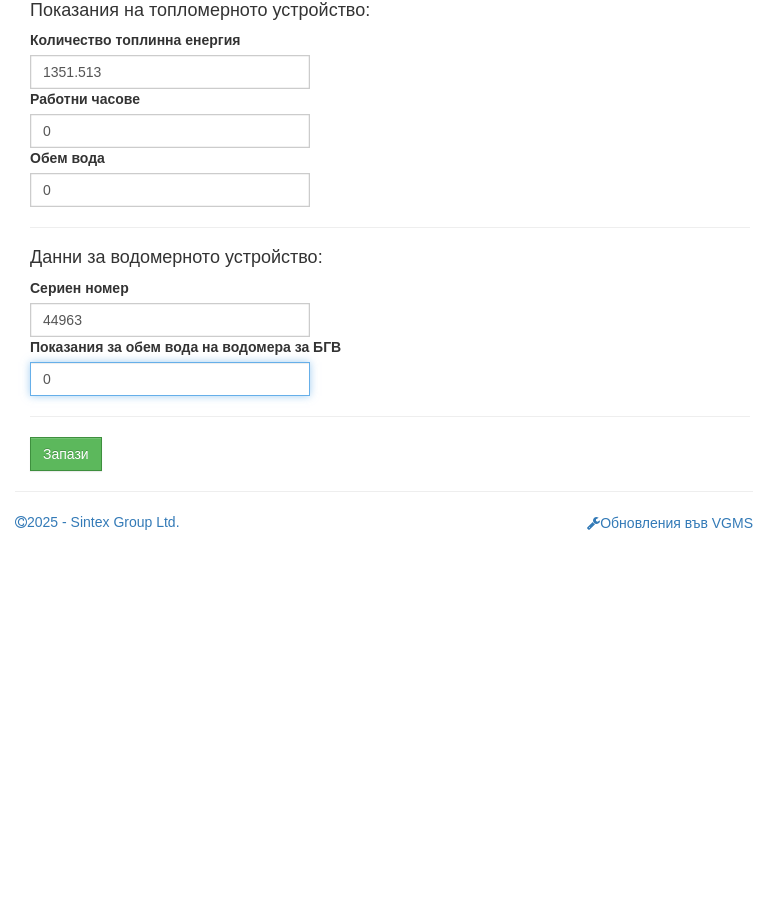 click on "0" at bounding box center (170, 743) 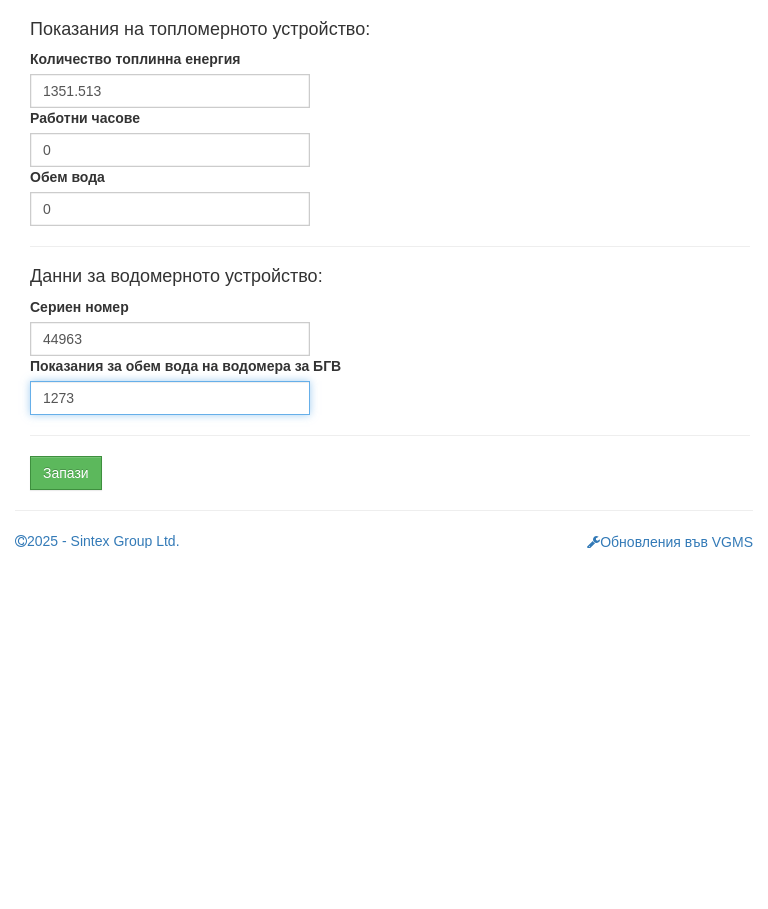 scroll, scrollTop: 602, scrollLeft: 0, axis: vertical 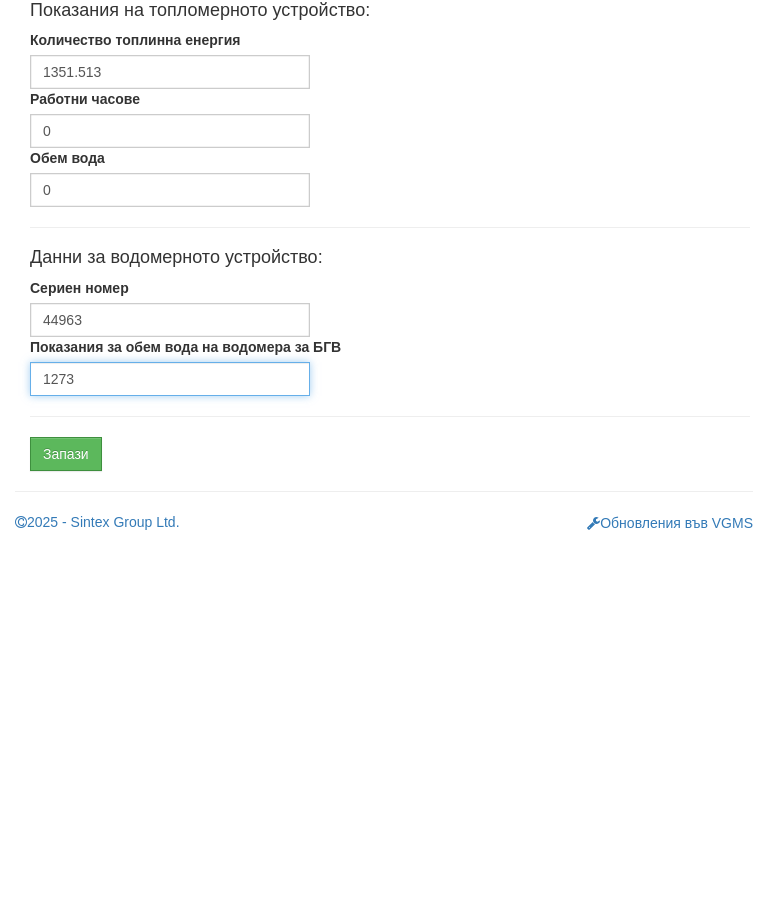 type on "1273" 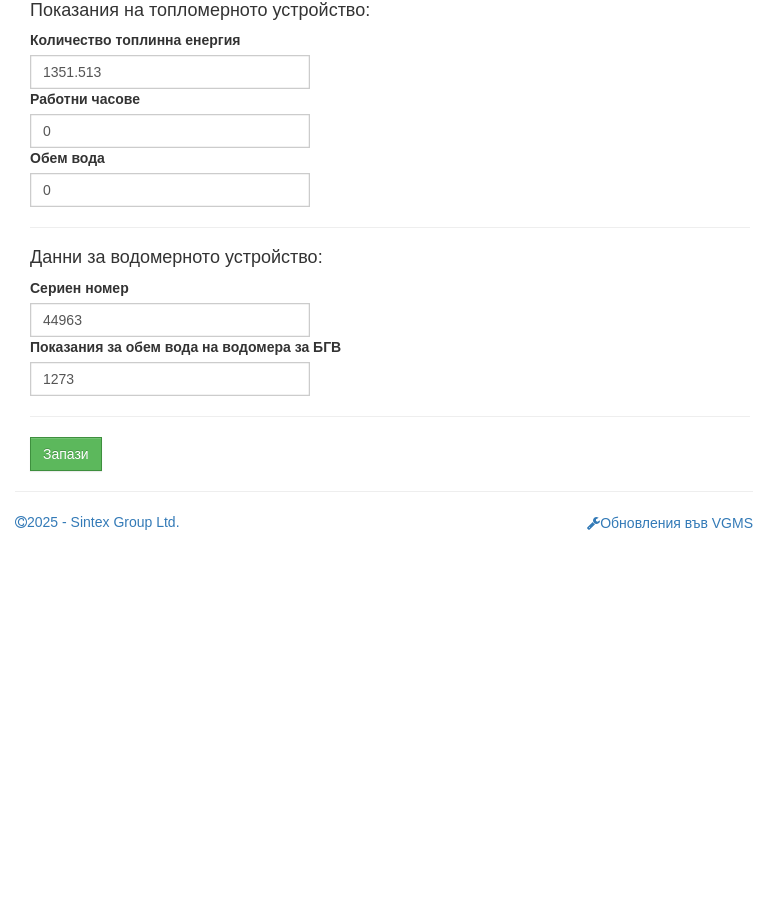 click on "Запази" at bounding box center [66, 818] 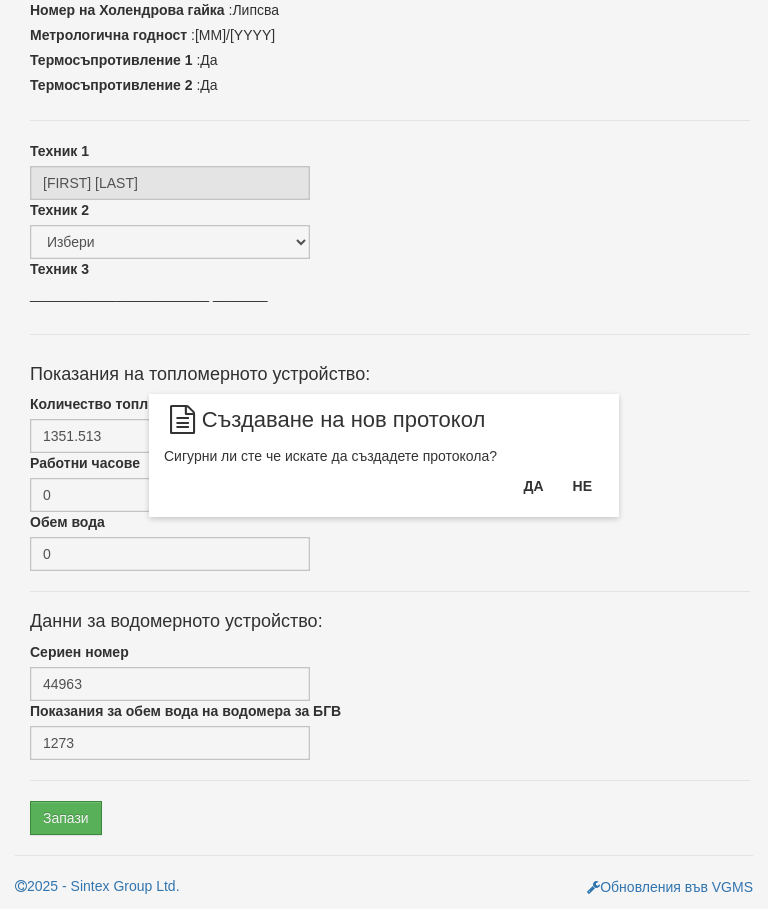 click on "Да" at bounding box center [533, 486] 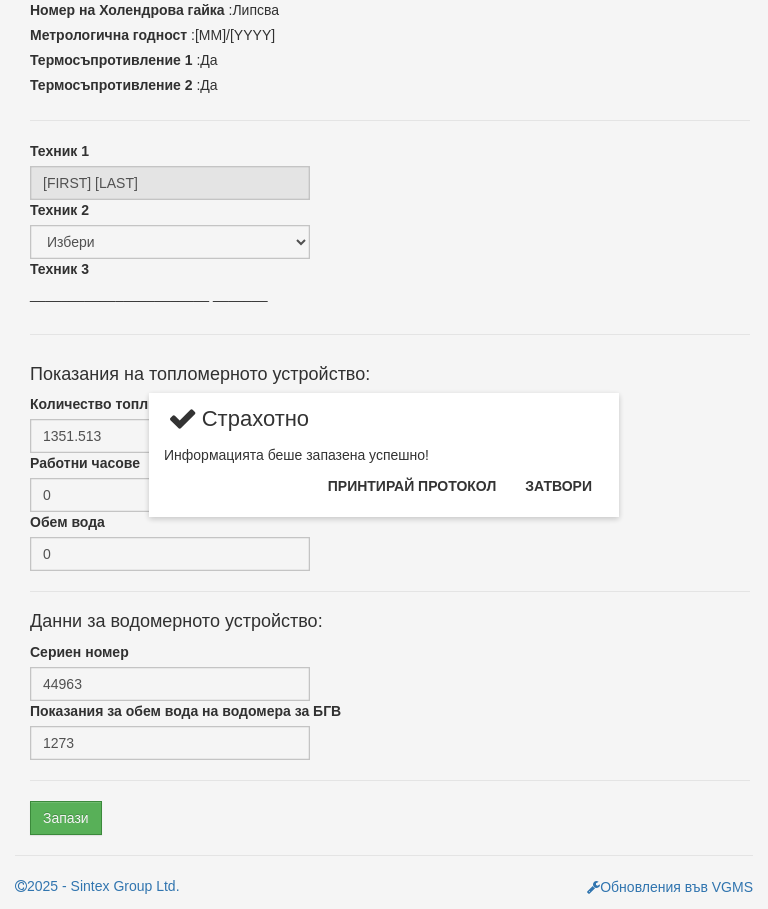 click on "Затвори" at bounding box center [558, 486] 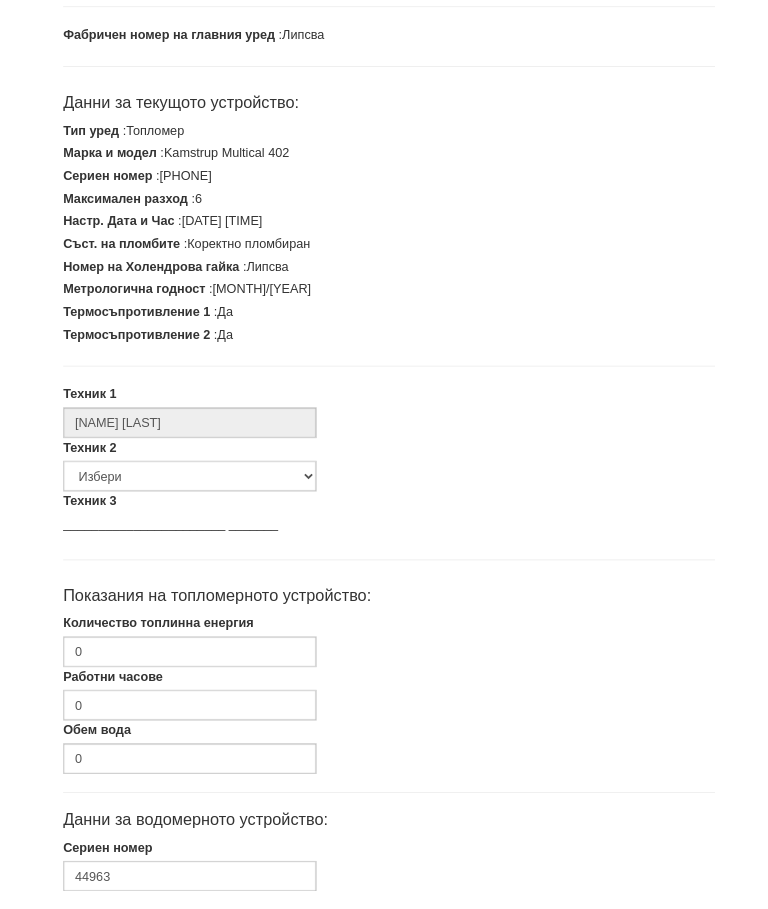 scroll, scrollTop: 324, scrollLeft: 0, axis: vertical 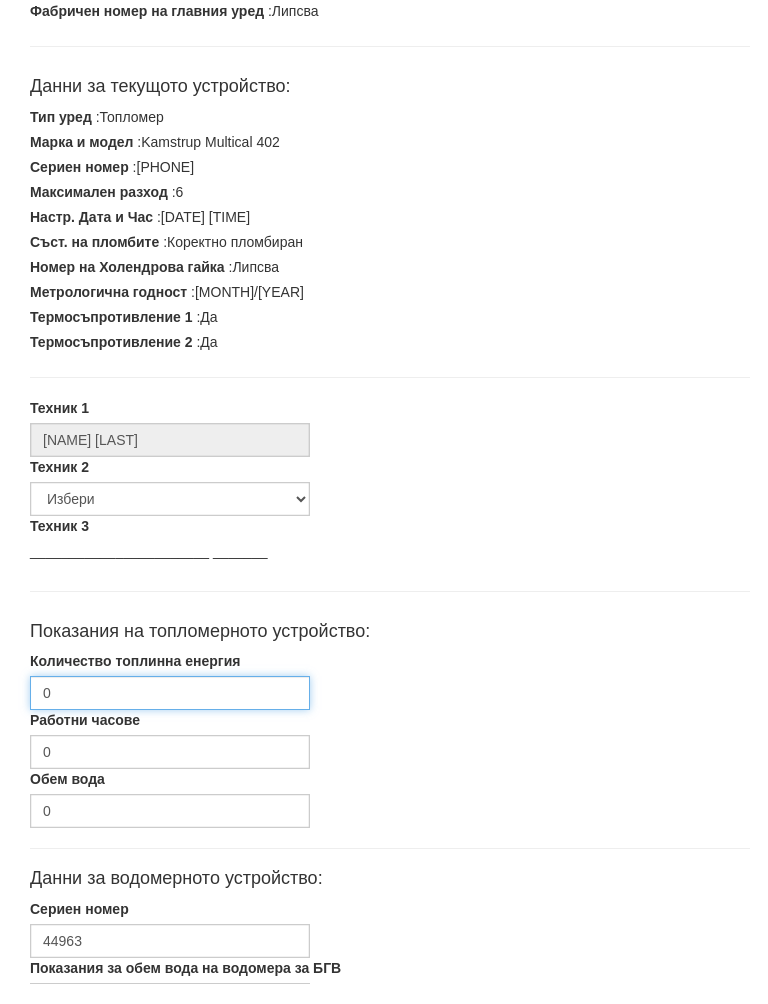 click on "0" at bounding box center [170, 714] 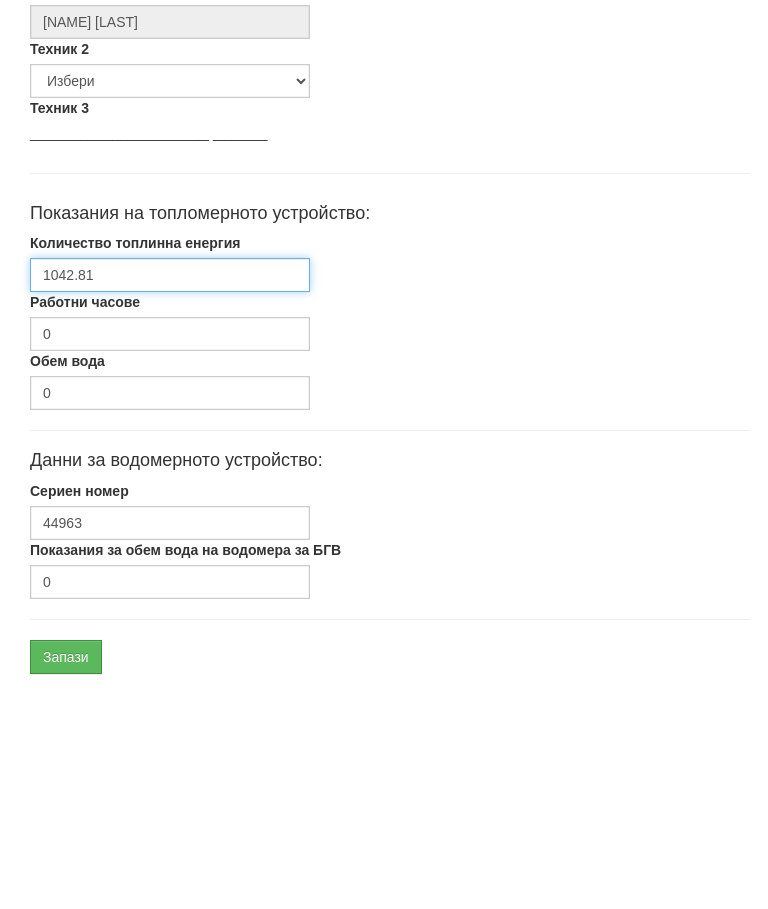 scroll, scrollTop: 602, scrollLeft: 0, axis: vertical 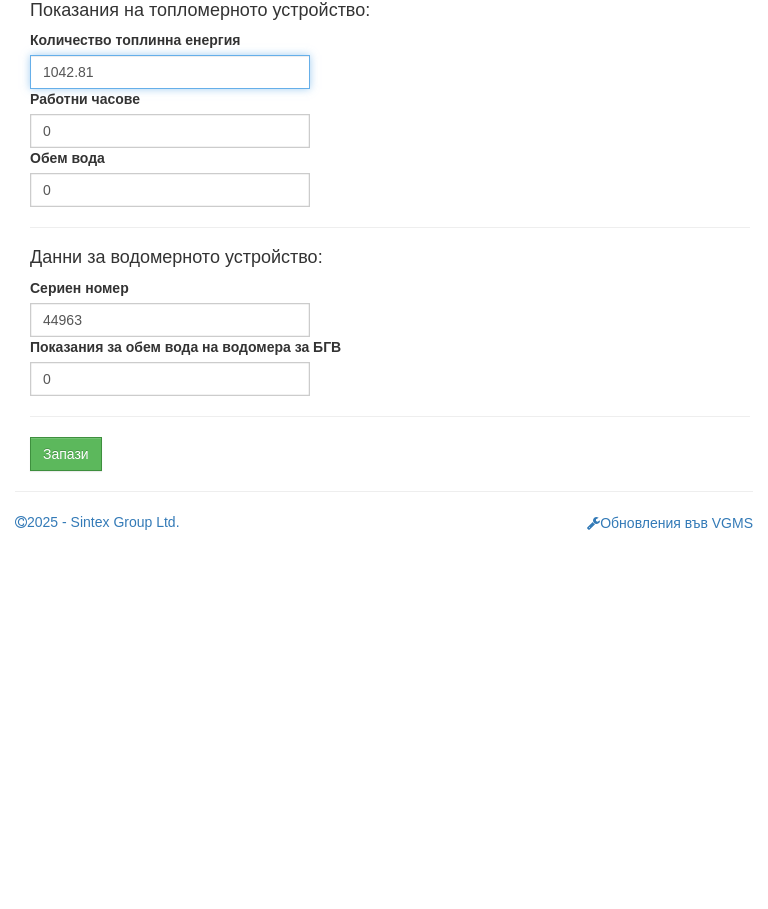 type on "1042.81" 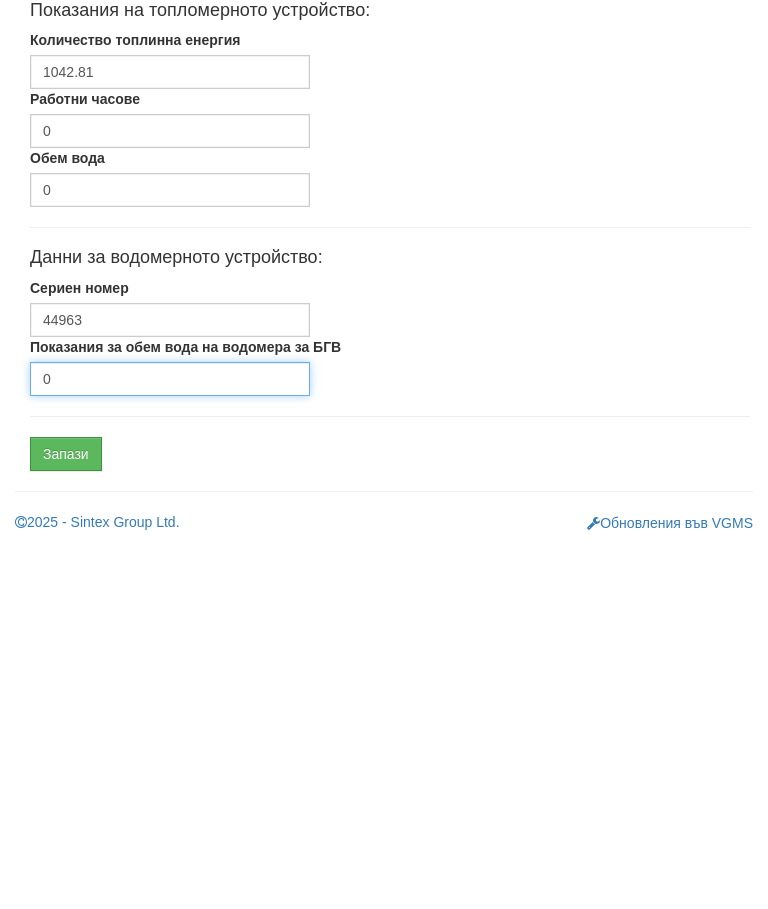 click on "0" at bounding box center (170, 743) 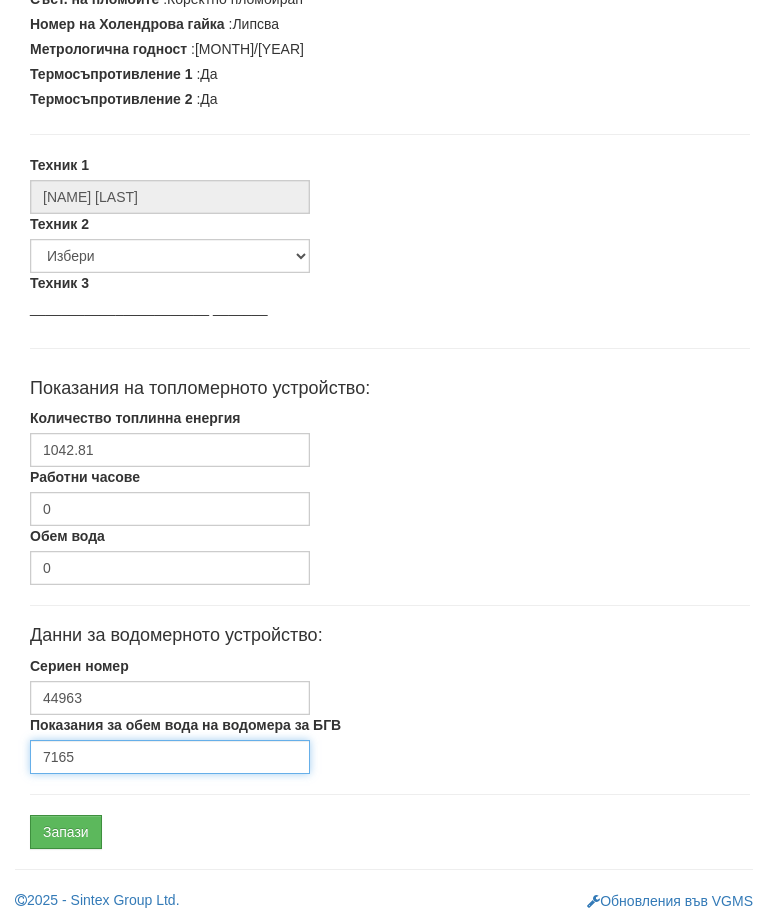 scroll, scrollTop: 602, scrollLeft: 0, axis: vertical 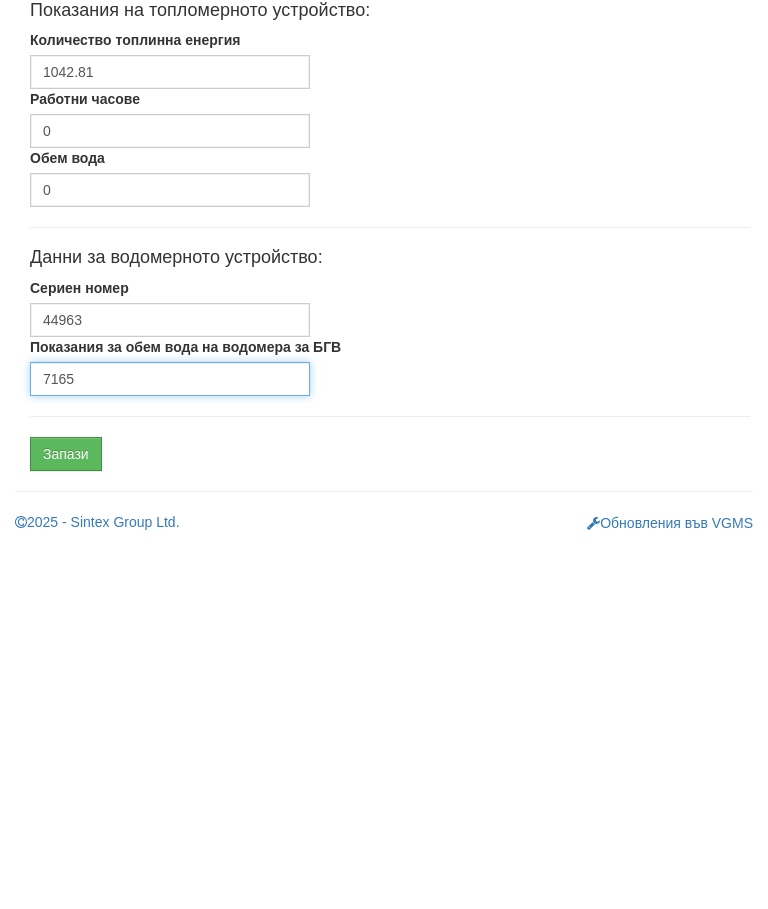 type on "7165" 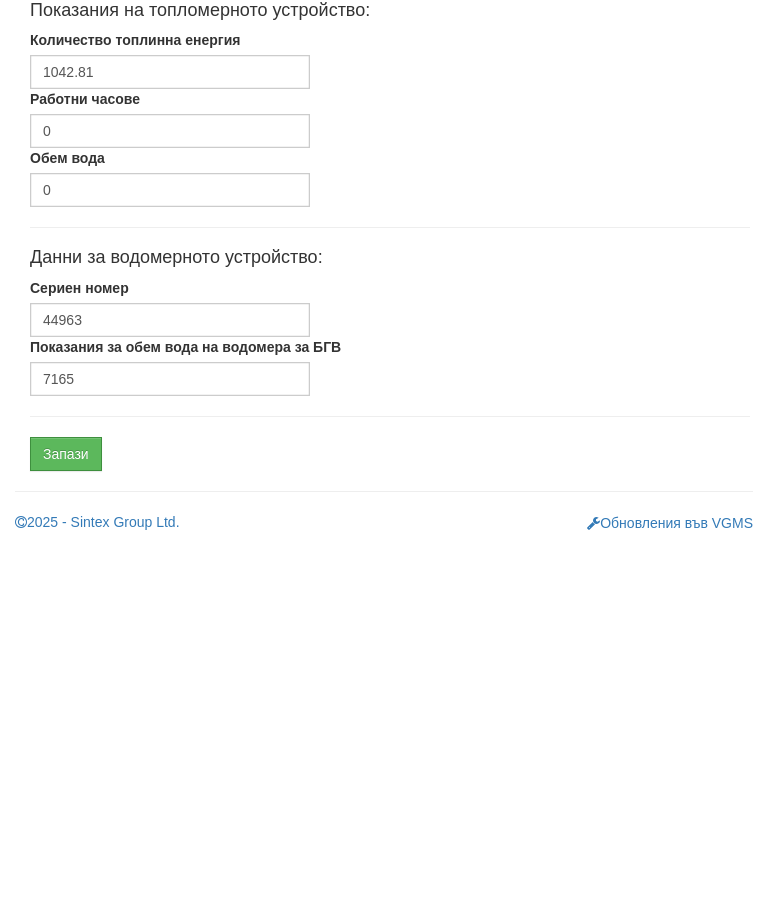 click on "Запази" at bounding box center (66, 818) 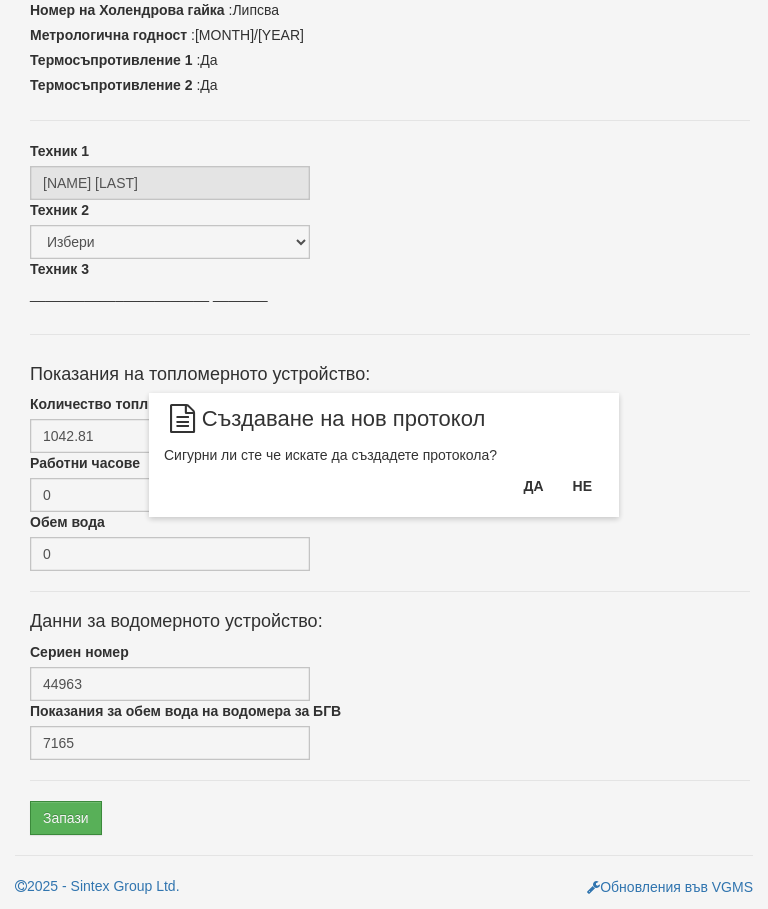 click on "Да" at bounding box center (533, 486) 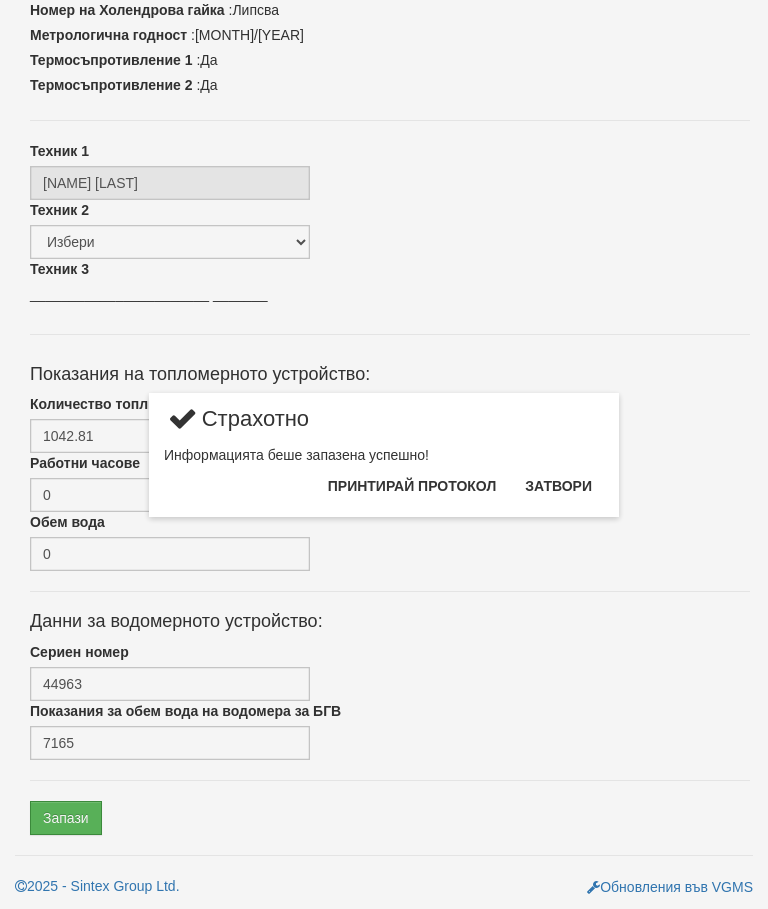 click on "Затвори" at bounding box center [558, 486] 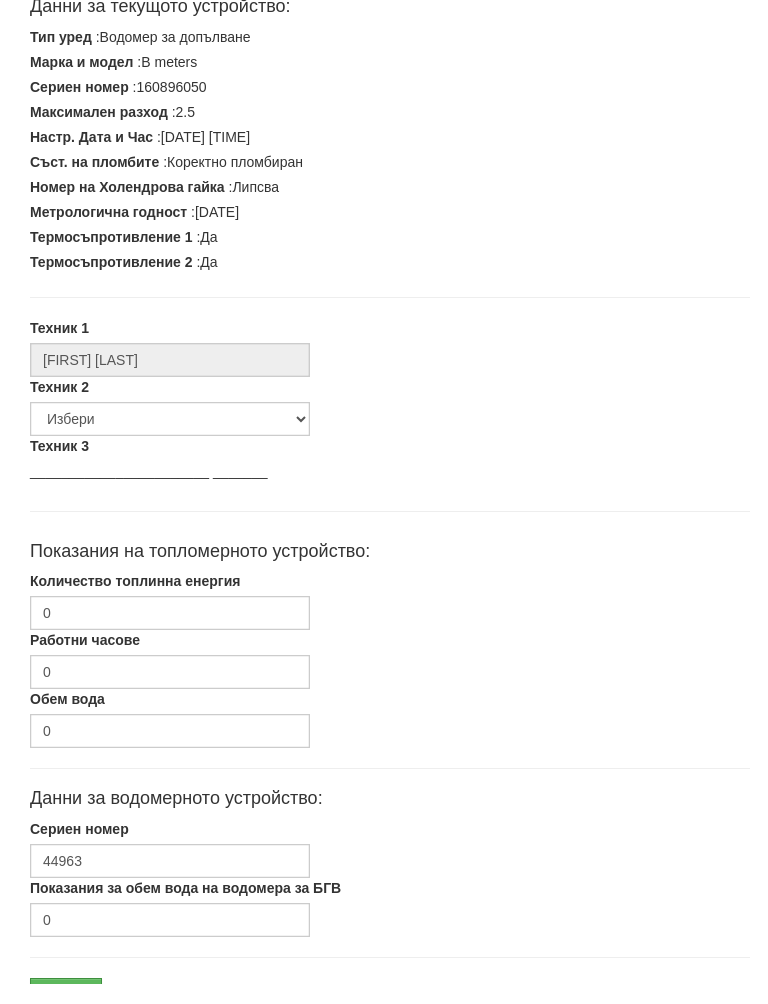 scroll, scrollTop: 415, scrollLeft: 0, axis: vertical 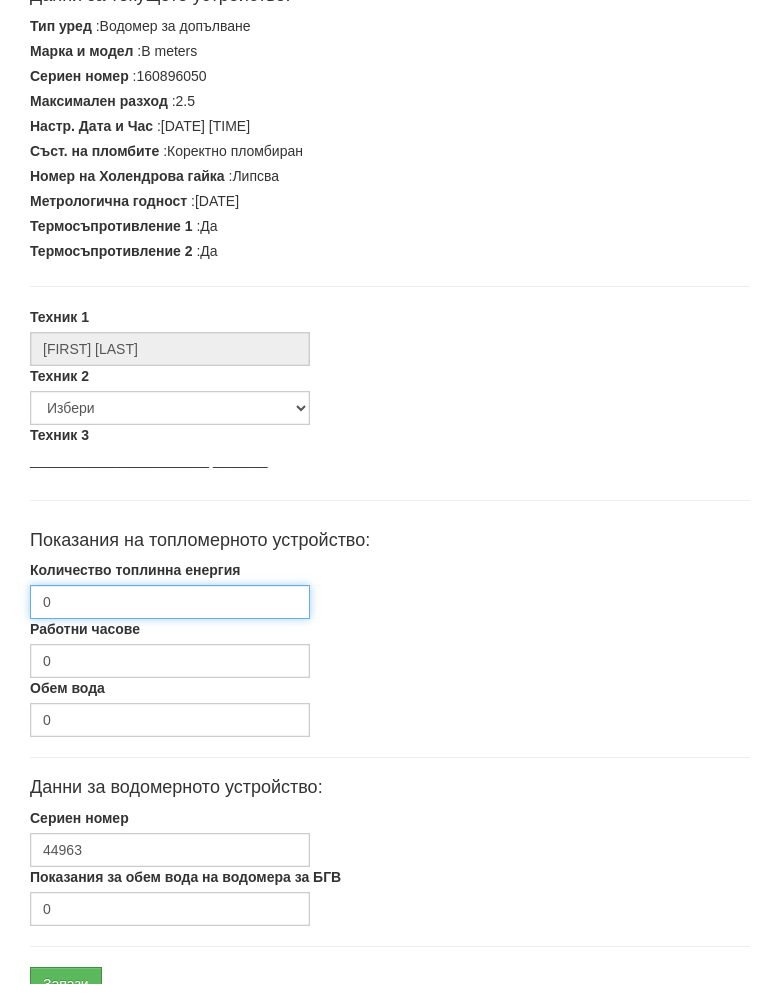 click on "0" at bounding box center (170, 623) 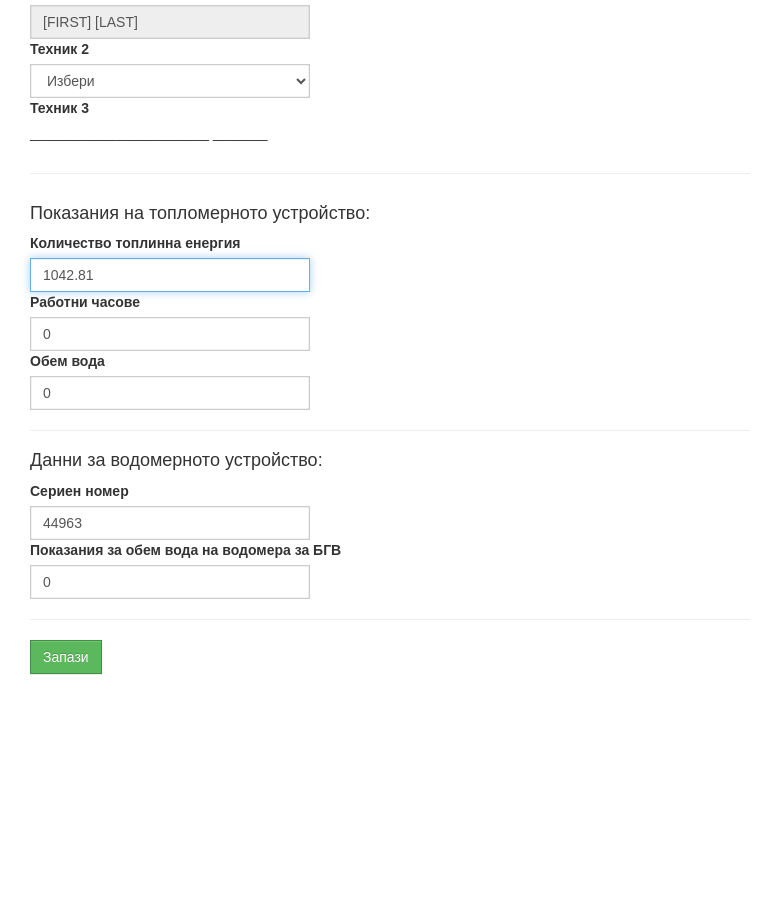 scroll, scrollTop: 602, scrollLeft: 0, axis: vertical 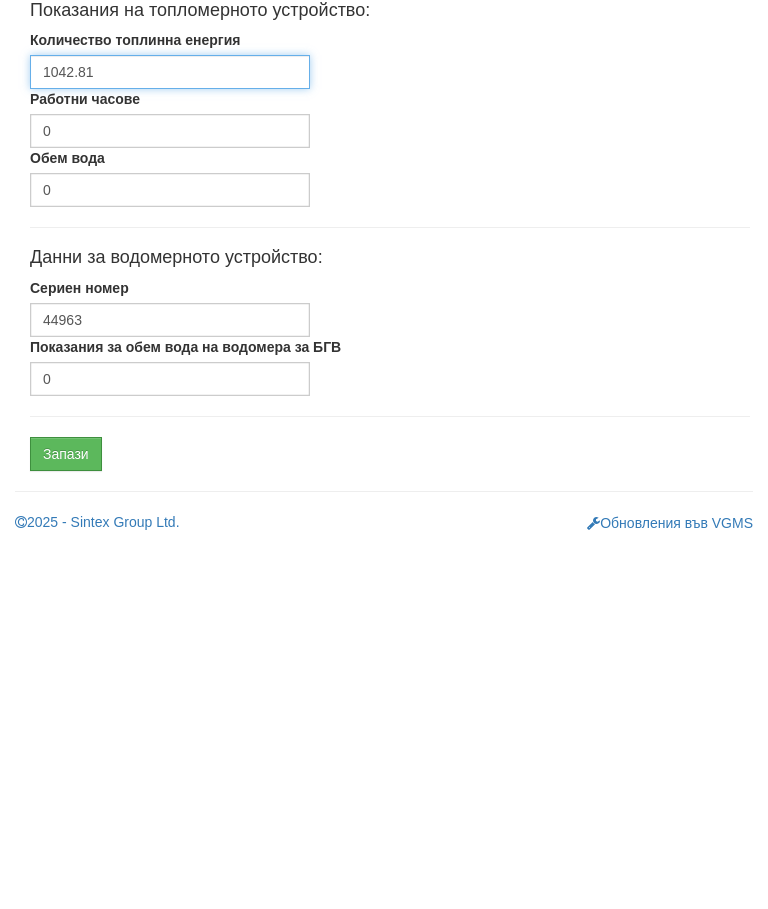 type on "1042.81" 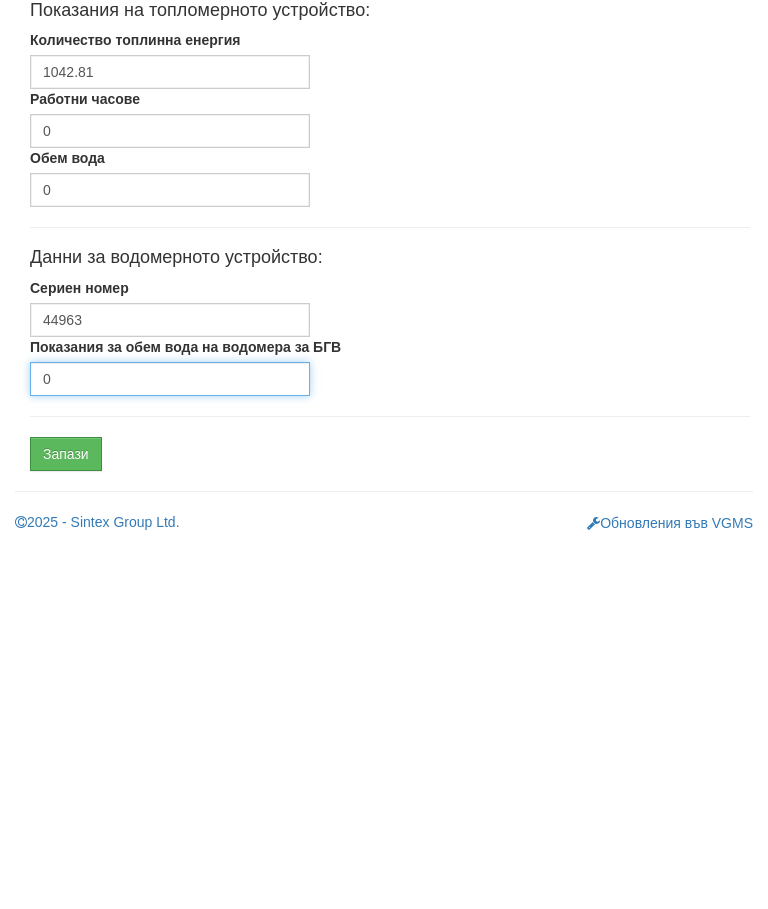 click on "0" at bounding box center (170, 743) 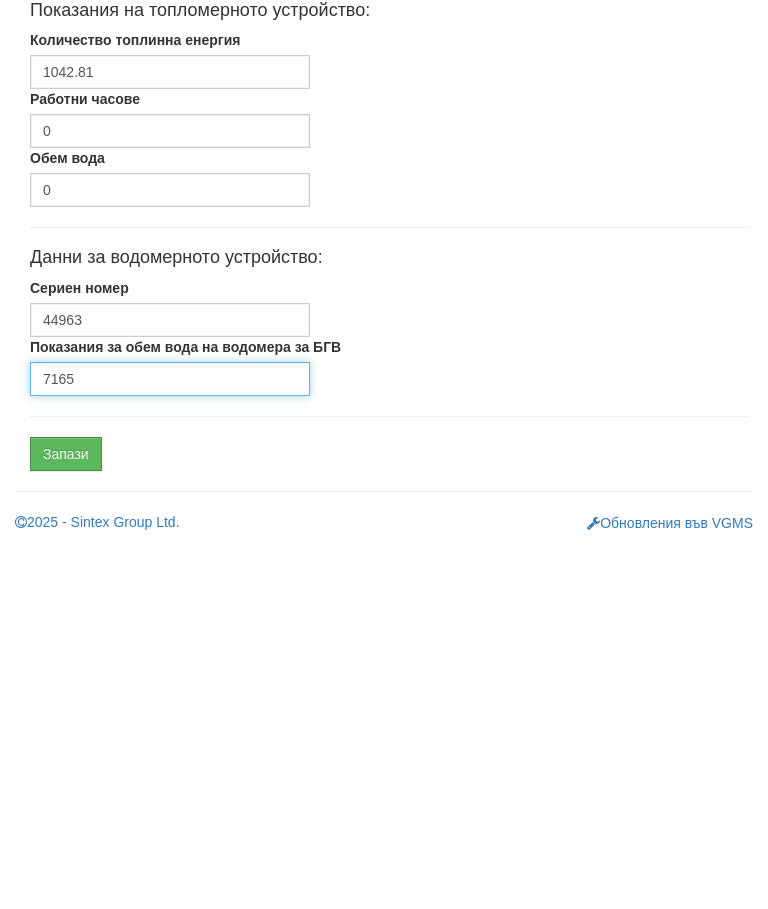 type on "7165" 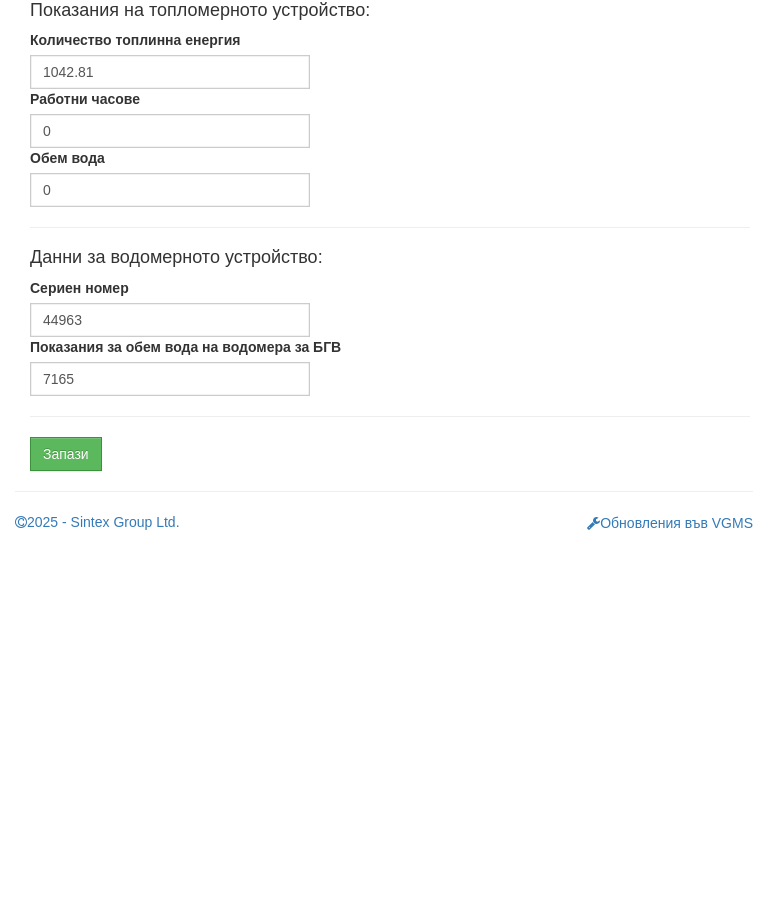 click on "Запази" at bounding box center (66, 818) 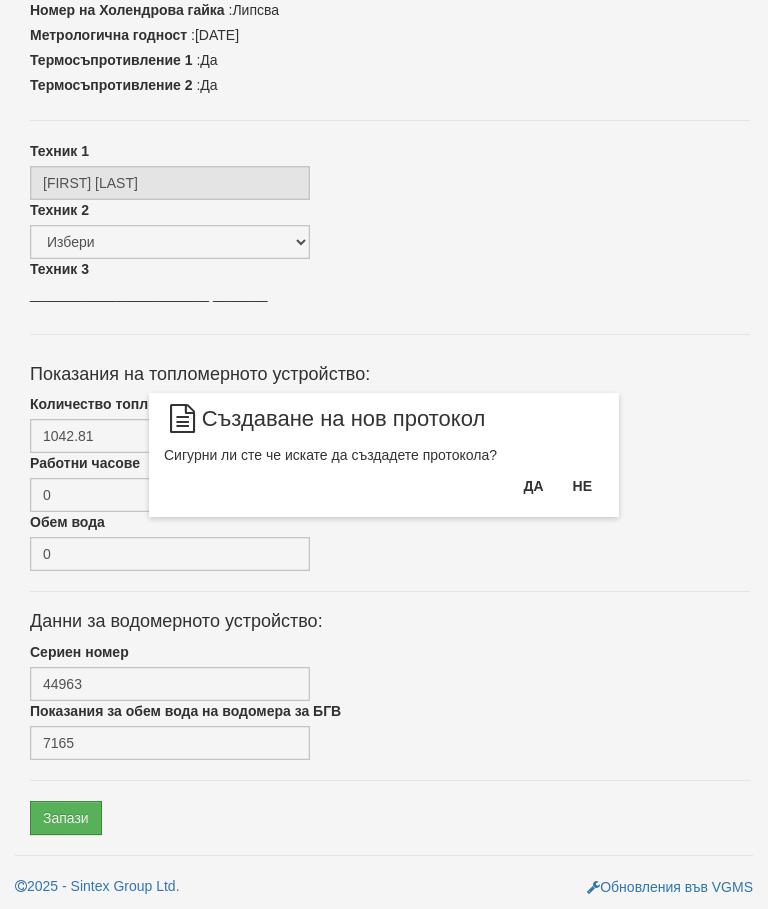 click on "Да" at bounding box center [533, 486] 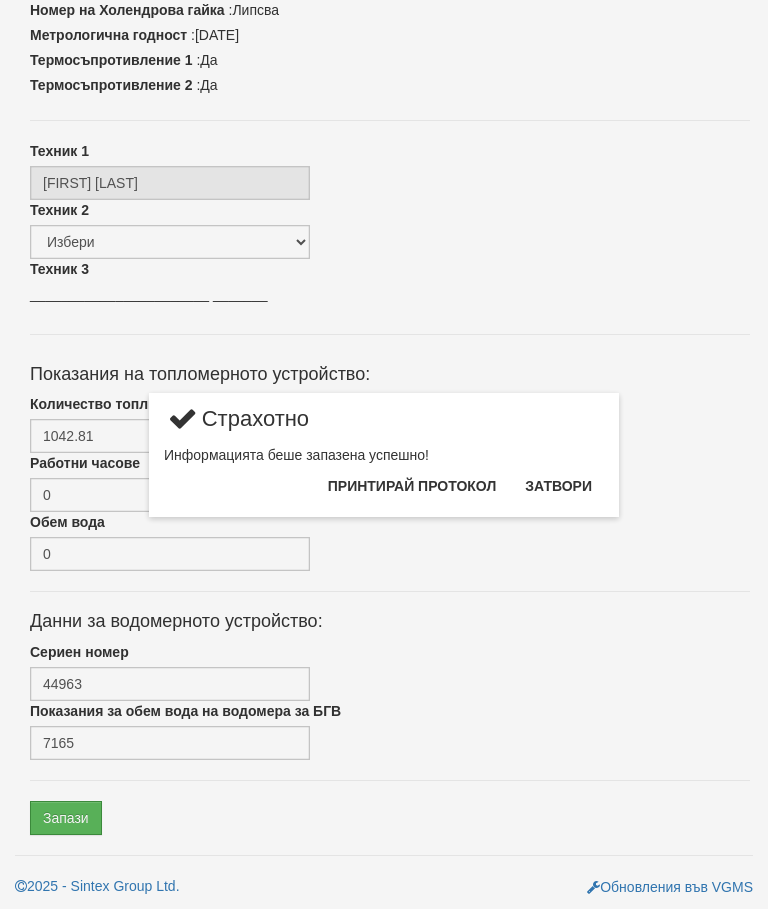 click on "Затвори" at bounding box center (558, 486) 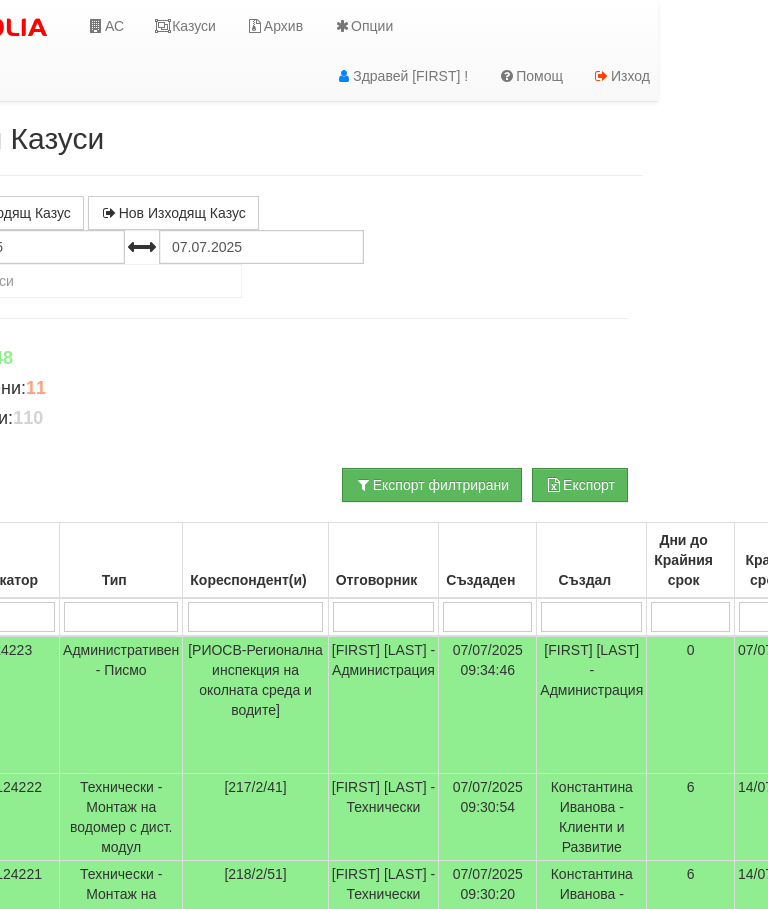 scroll, scrollTop: 0, scrollLeft: 117, axis: horizontal 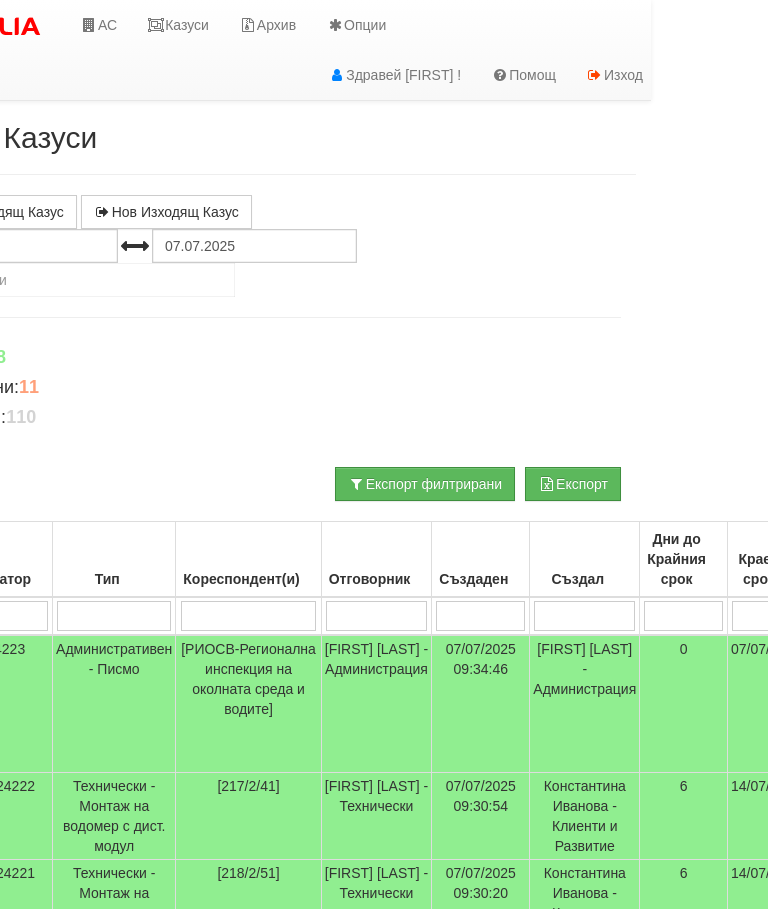 click on "Казуси" at bounding box center [178, 25] 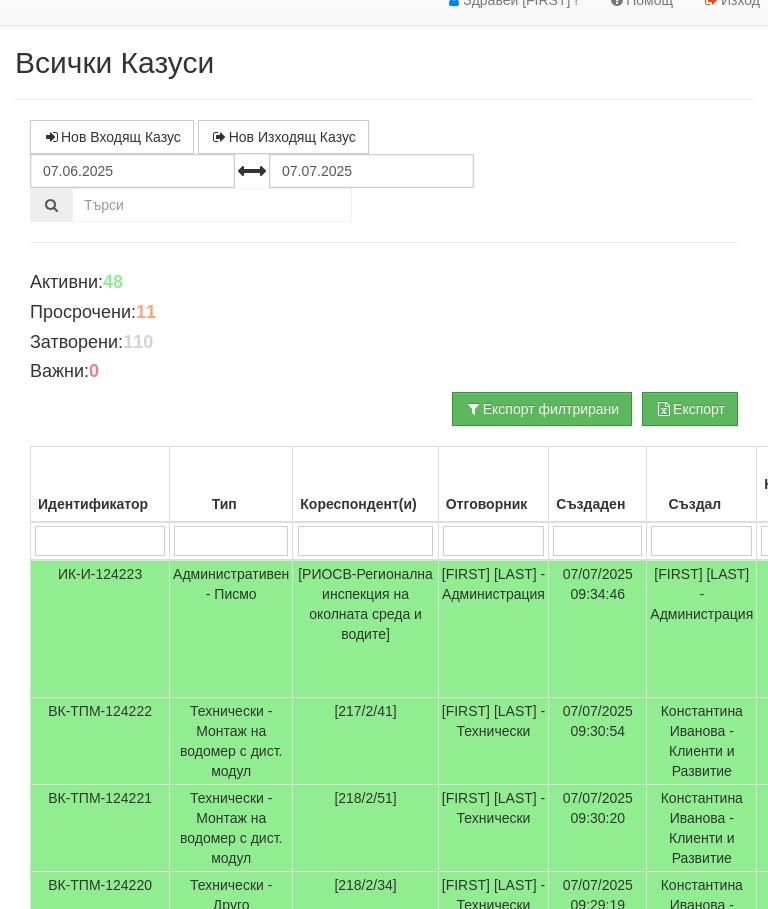 scroll, scrollTop: 0, scrollLeft: 0, axis: both 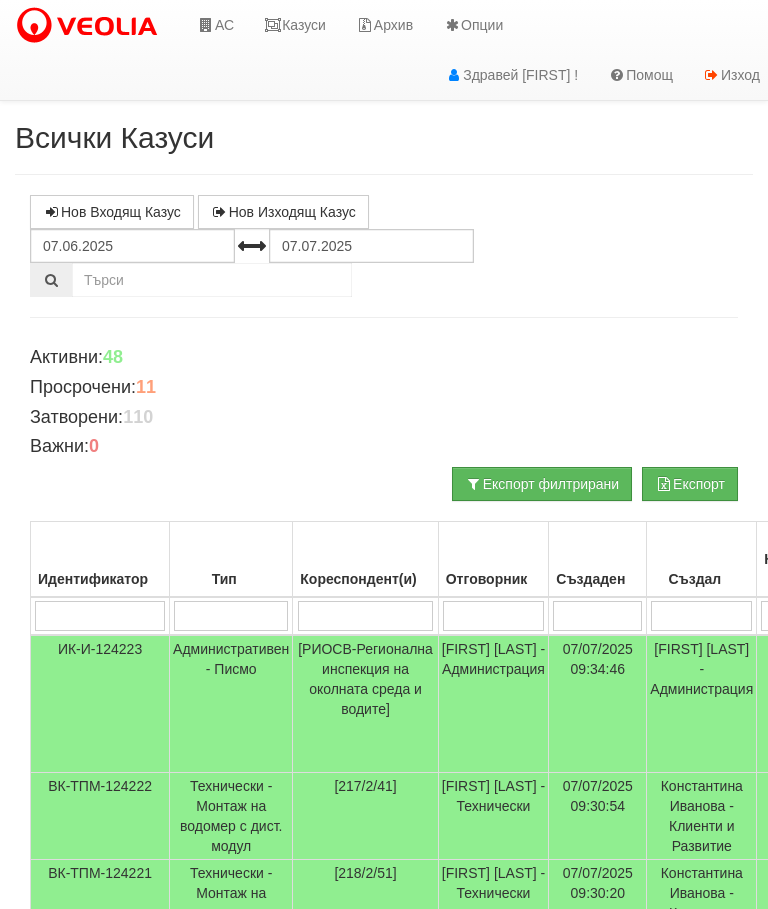 click on "Казуси" at bounding box center (295, 25) 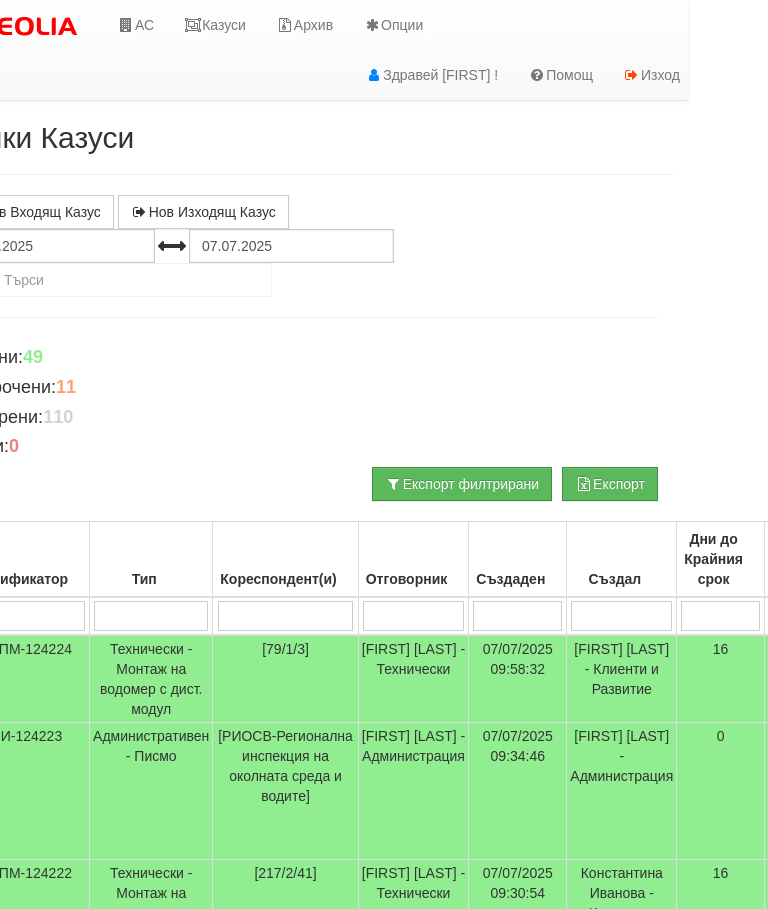 scroll, scrollTop: 0, scrollLeft: 81, axis: horizontal 